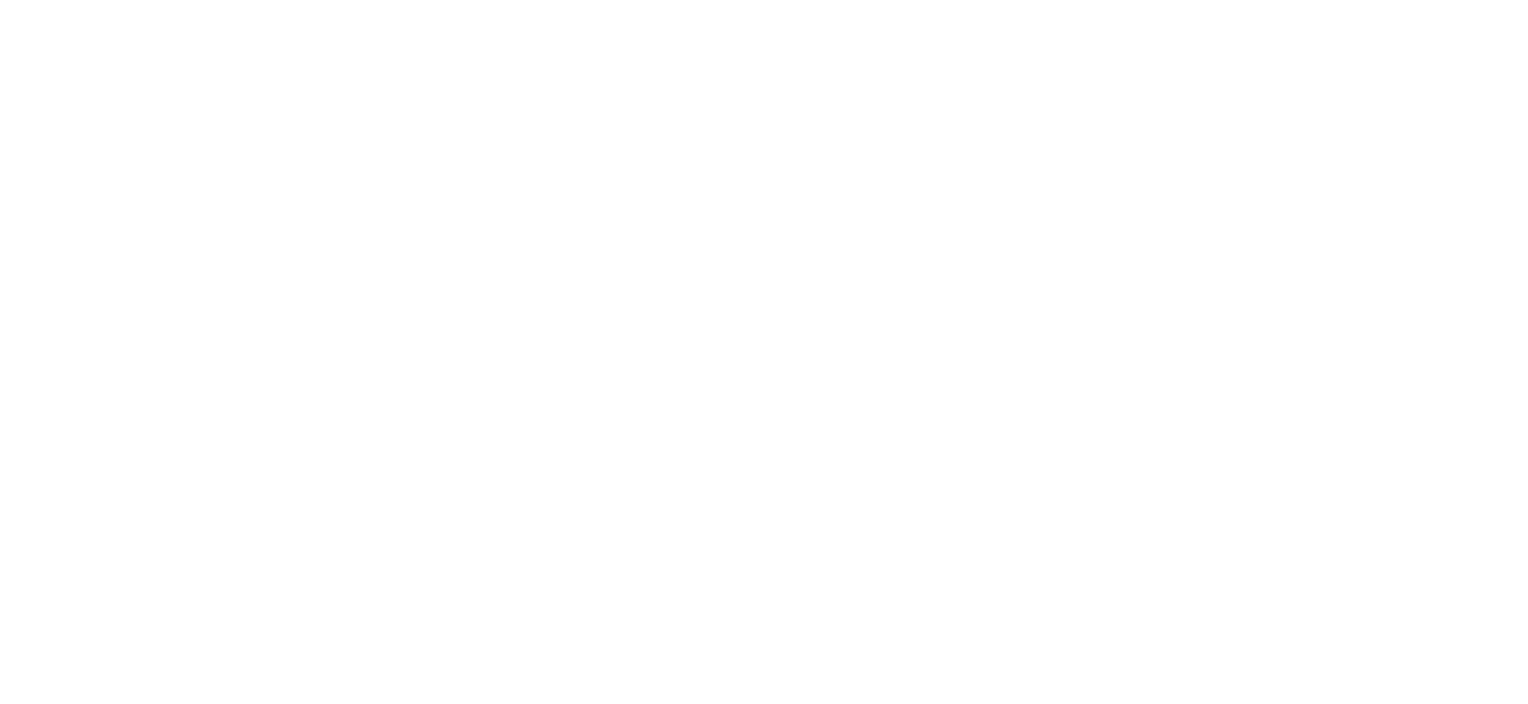 scroll, scrollTop: 0, scrollLeft: 0, axis: both 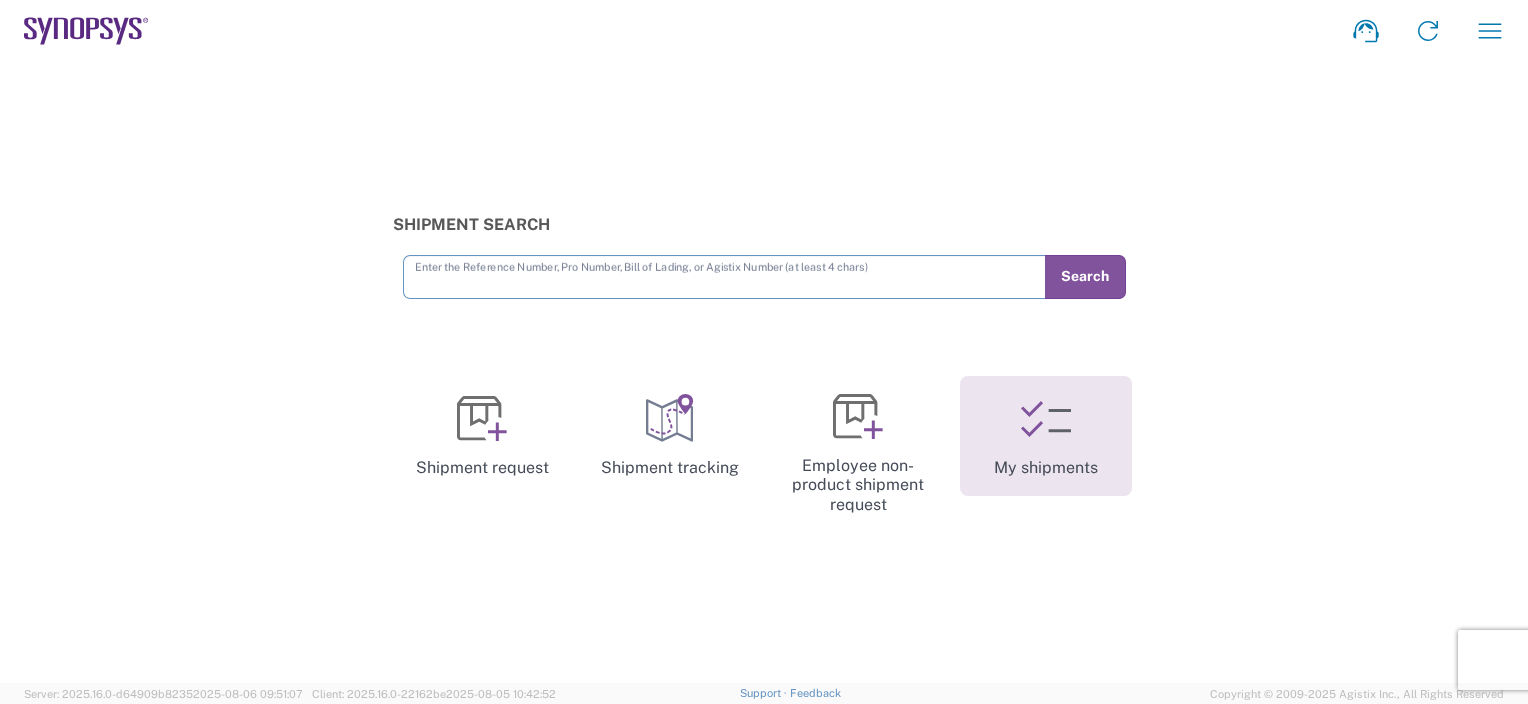 click 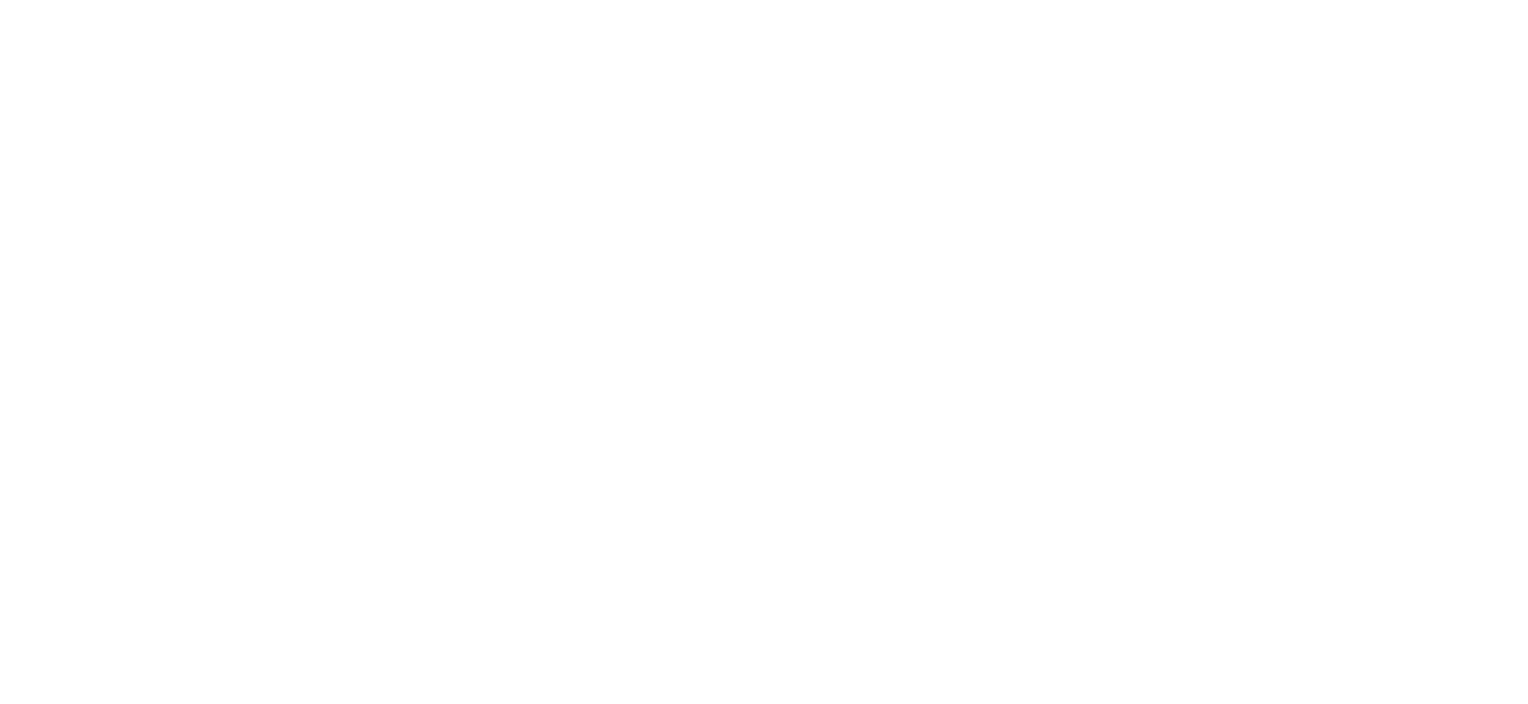 scroll, scrollTop: 0, scrollLeft: 0, axis: both 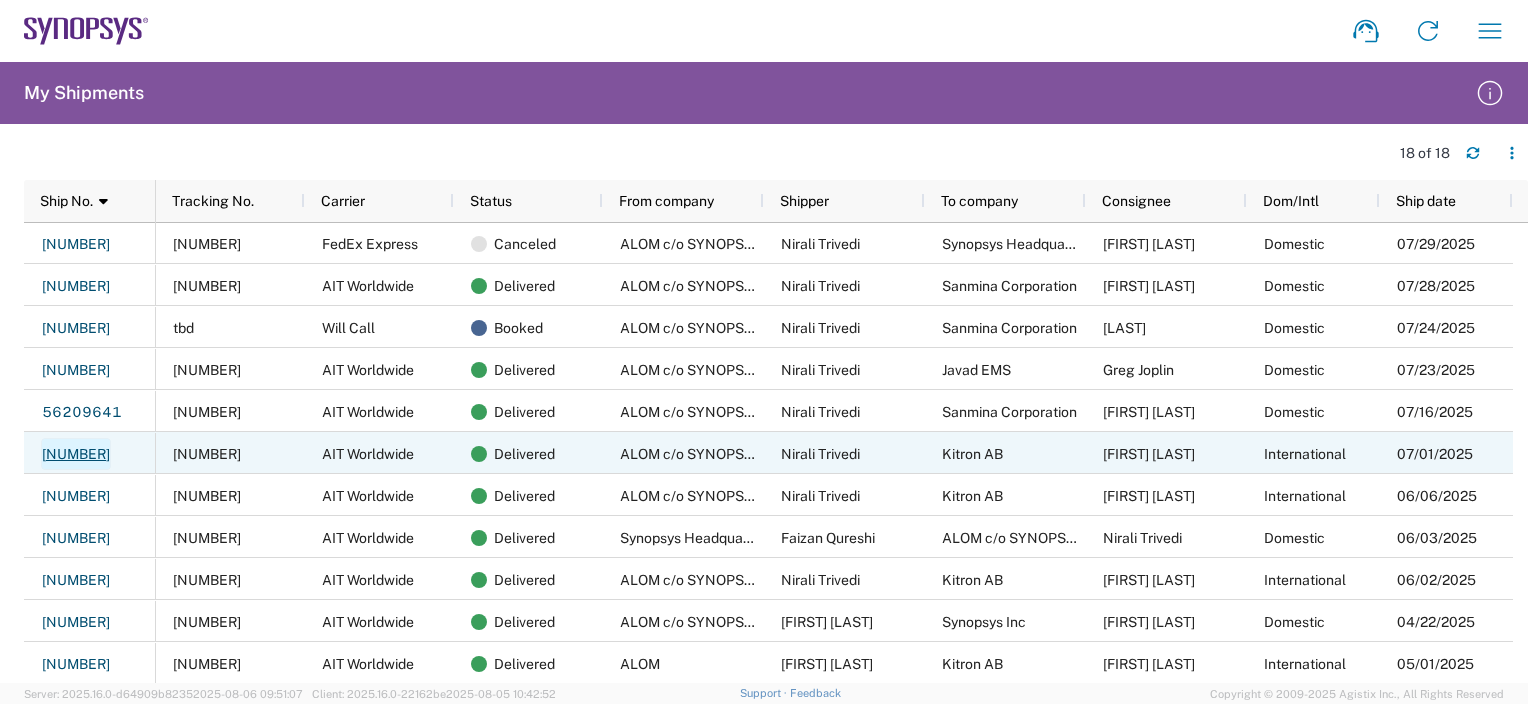 click on "[NUMBER]" 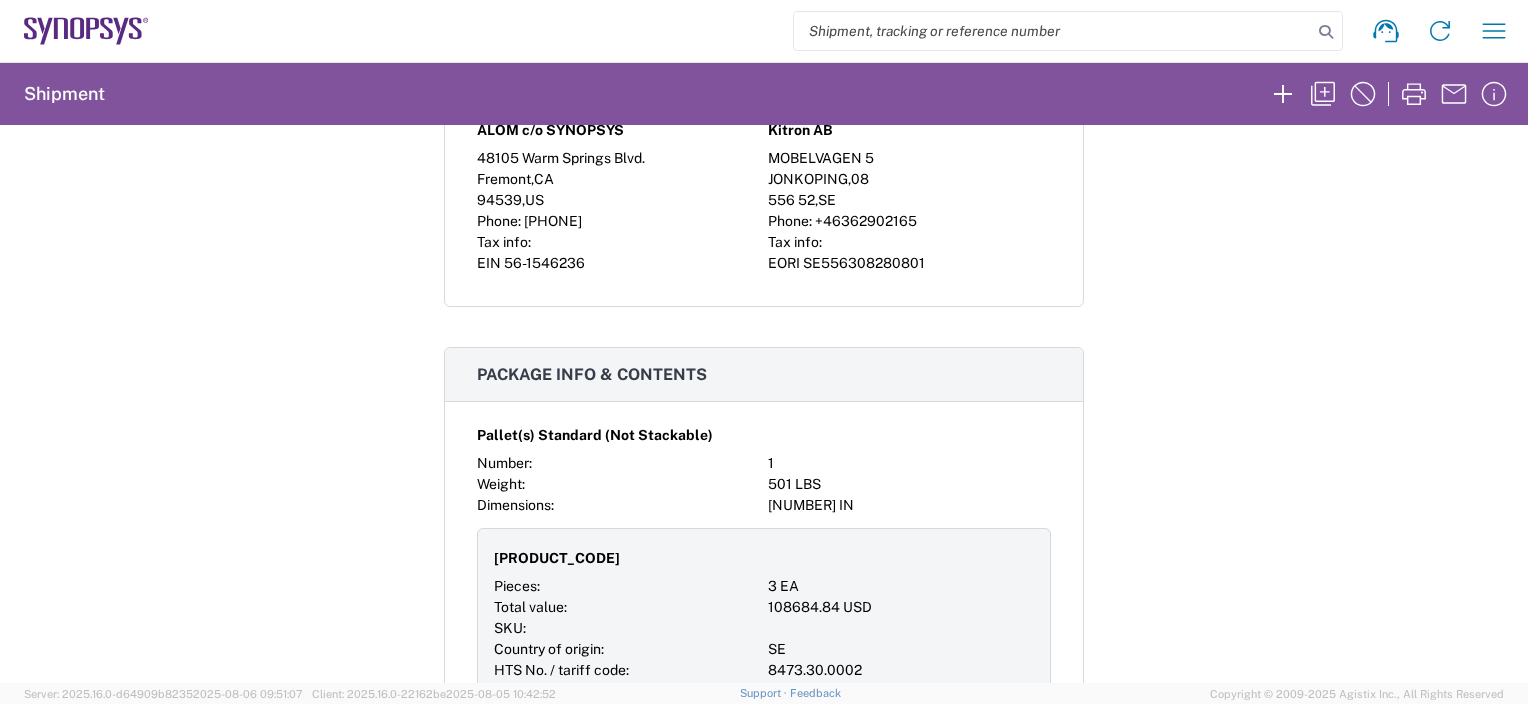 scroll, scrollTop: 1600, scrollLeft: 0, axis: vertical 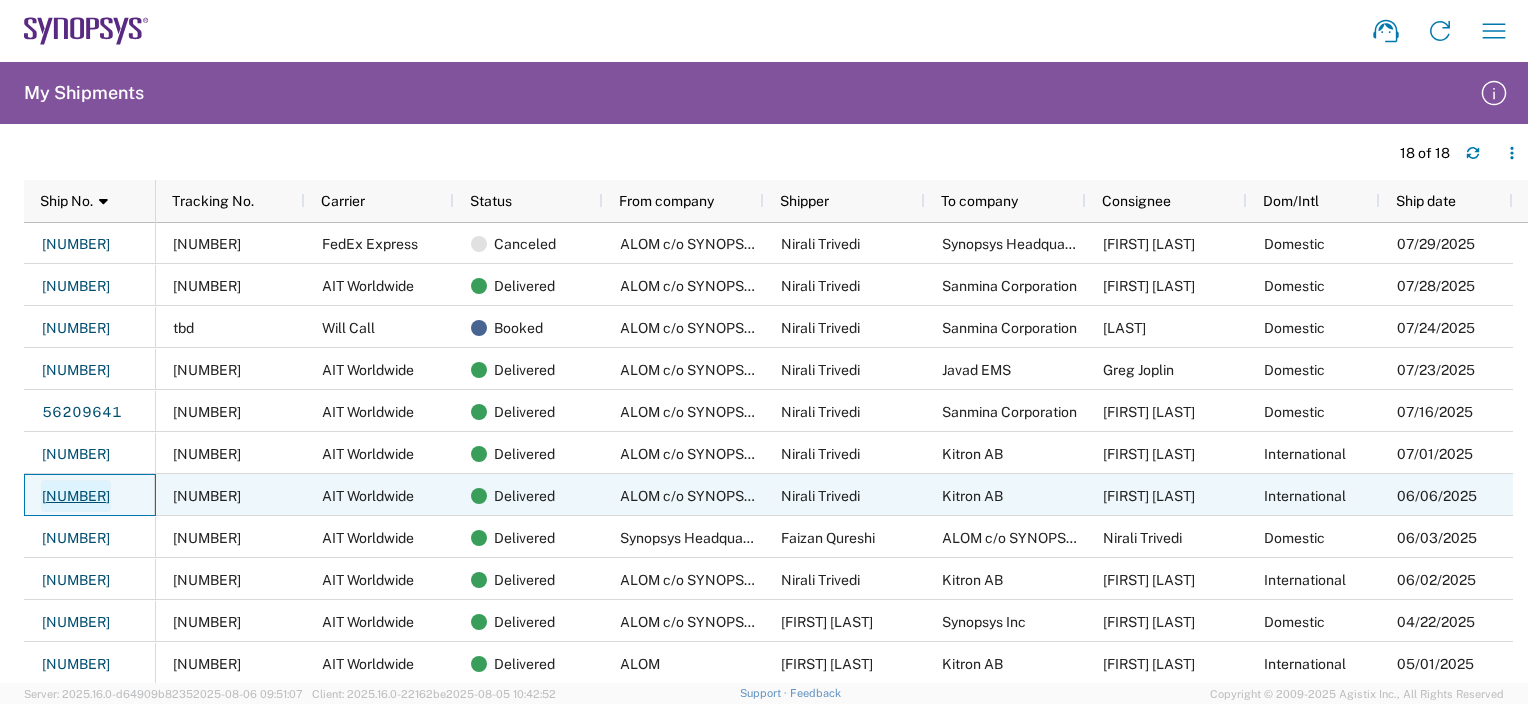 click on "55797889" 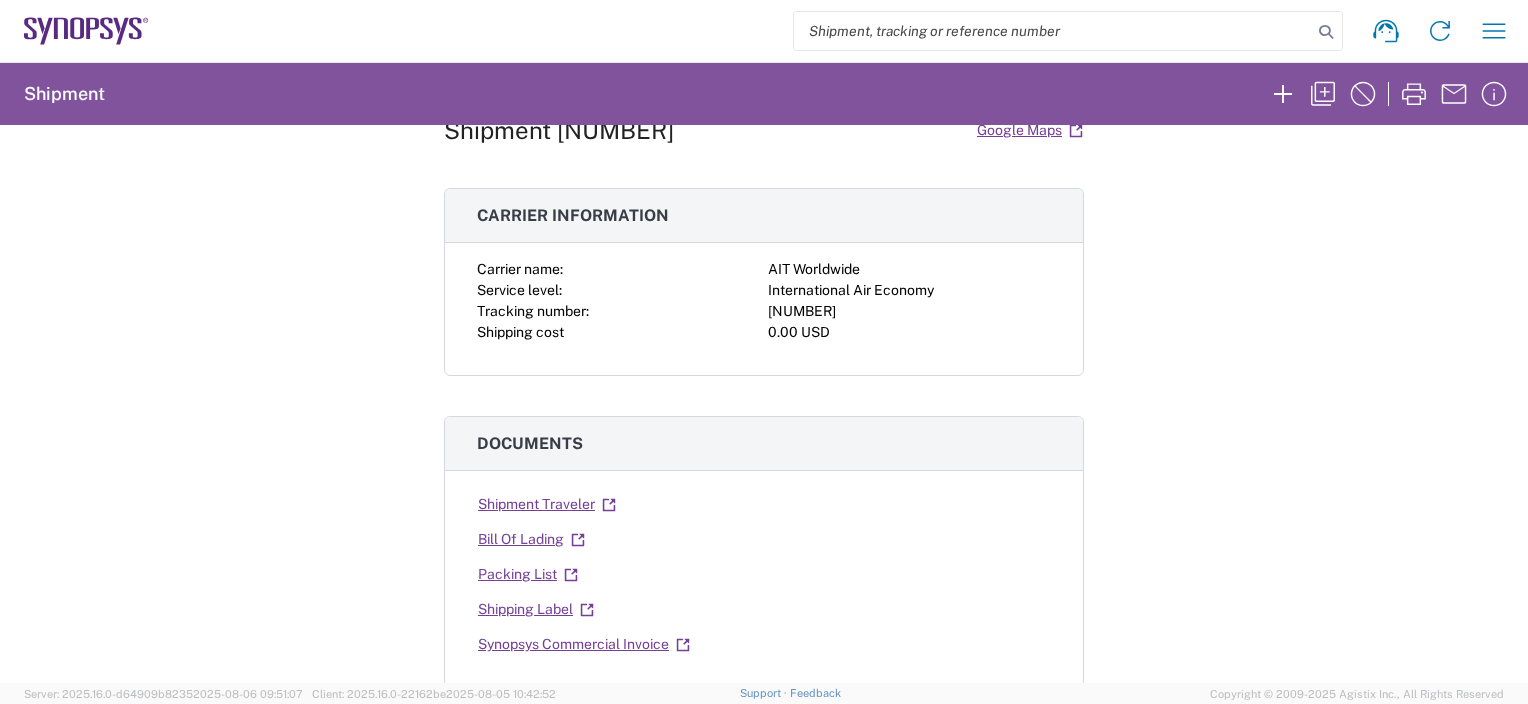 scroll, scrollTop: 0, scrollLeft: 0, axis: both 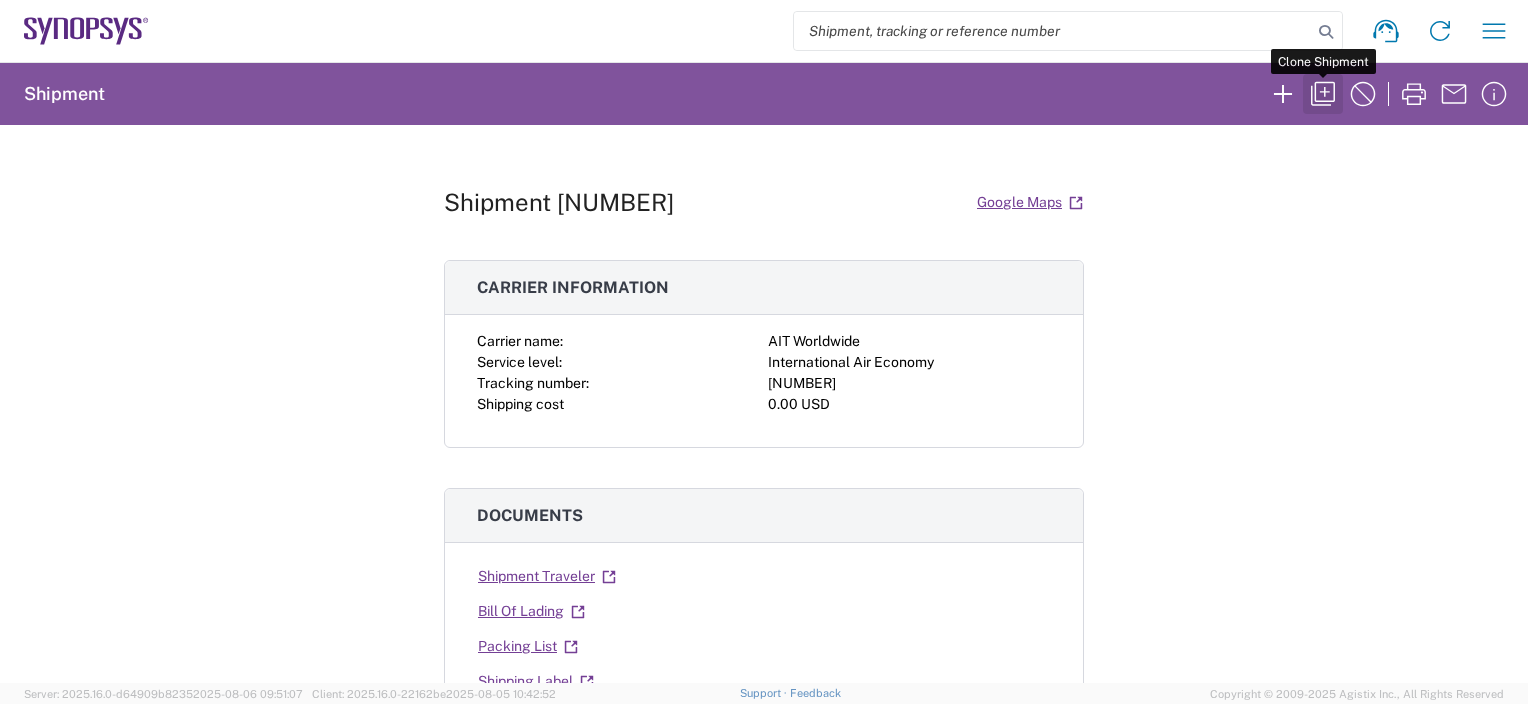click 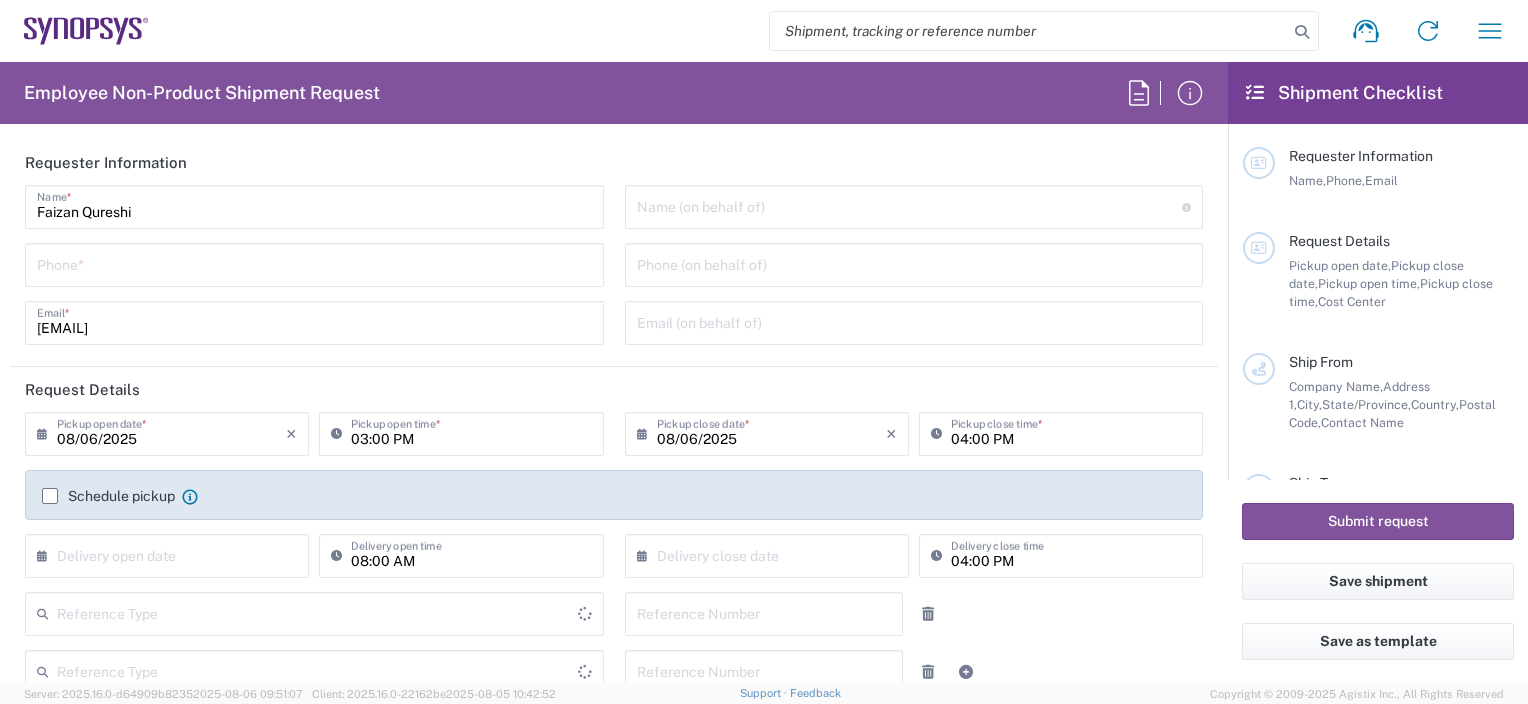 type on "Department" 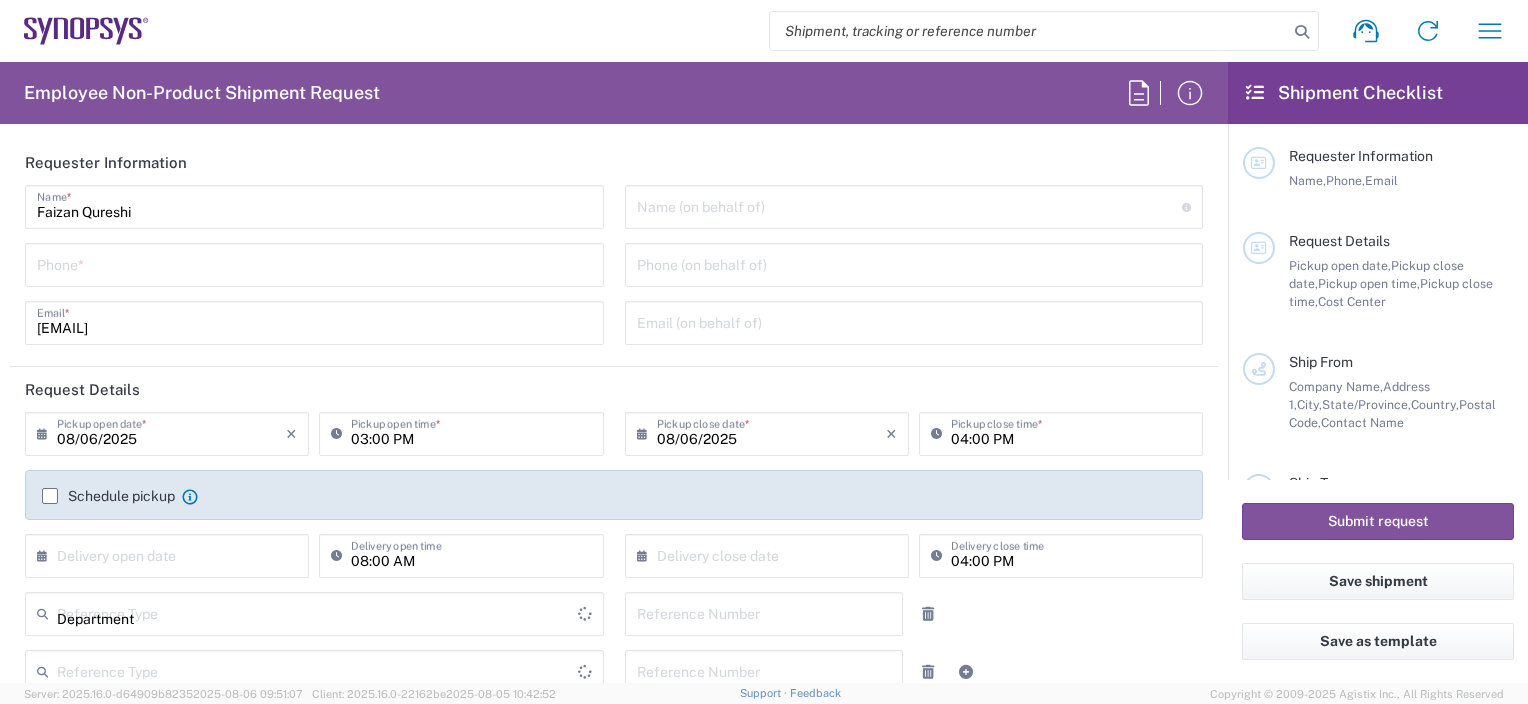 type on "[PHONE]" 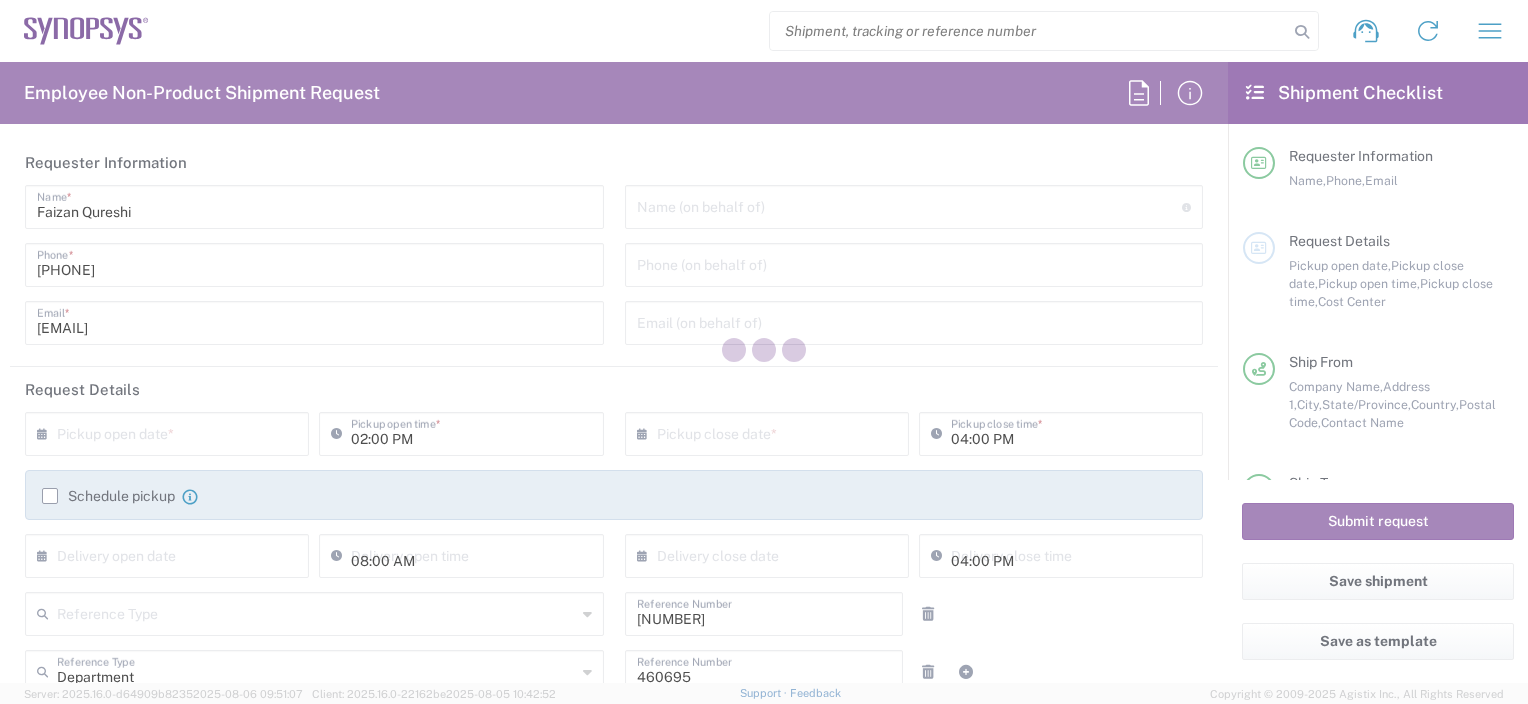 type on "California" 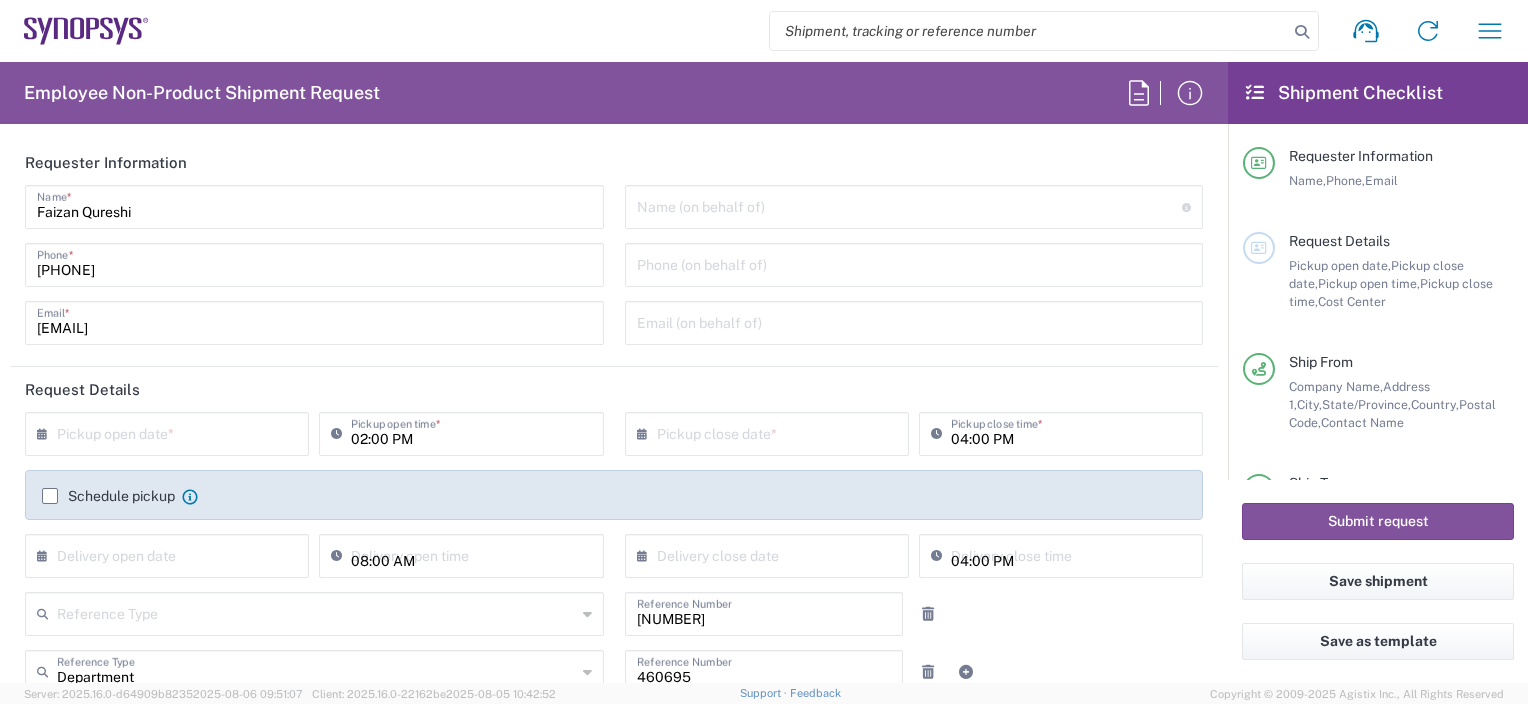 type on "US01, SDG, M, HAPSOp 460695" 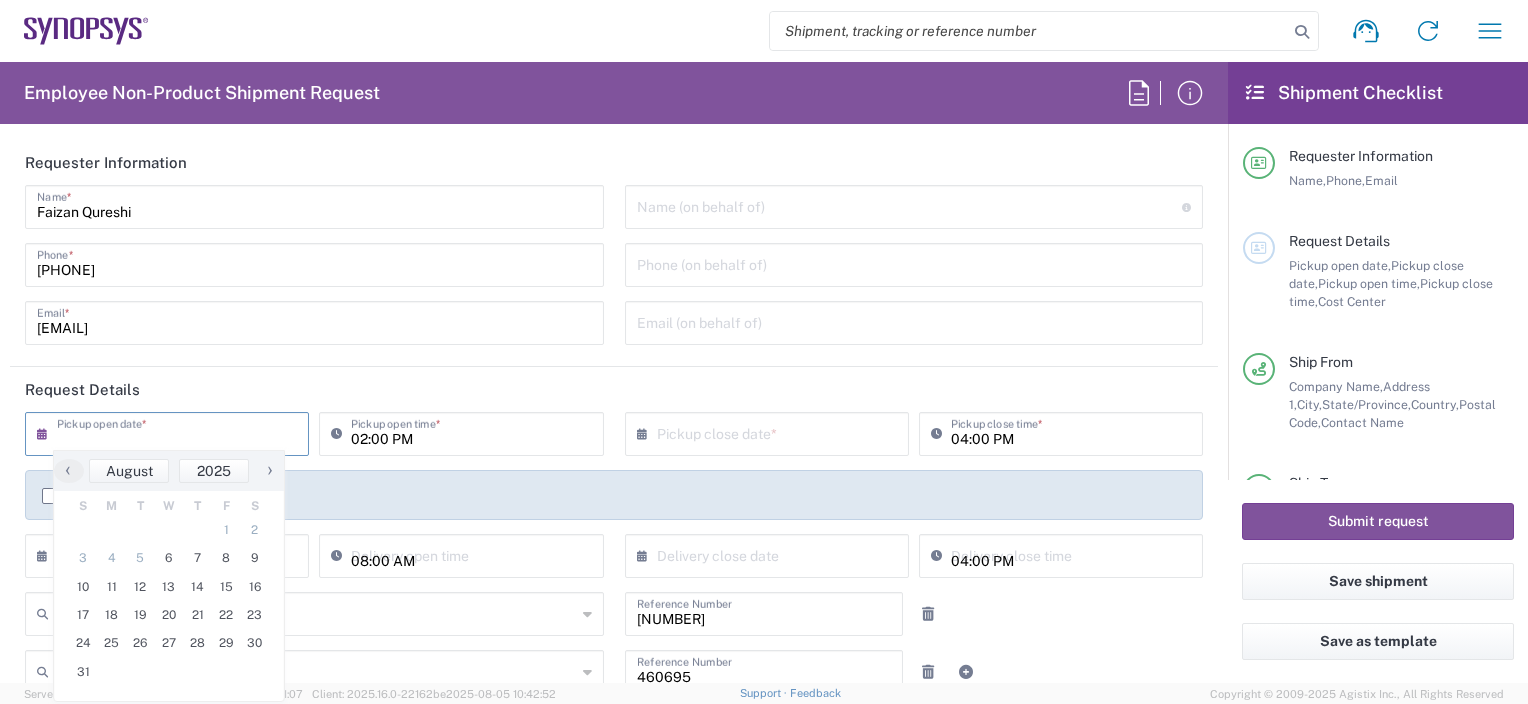 click at bounding box center [171, 432] 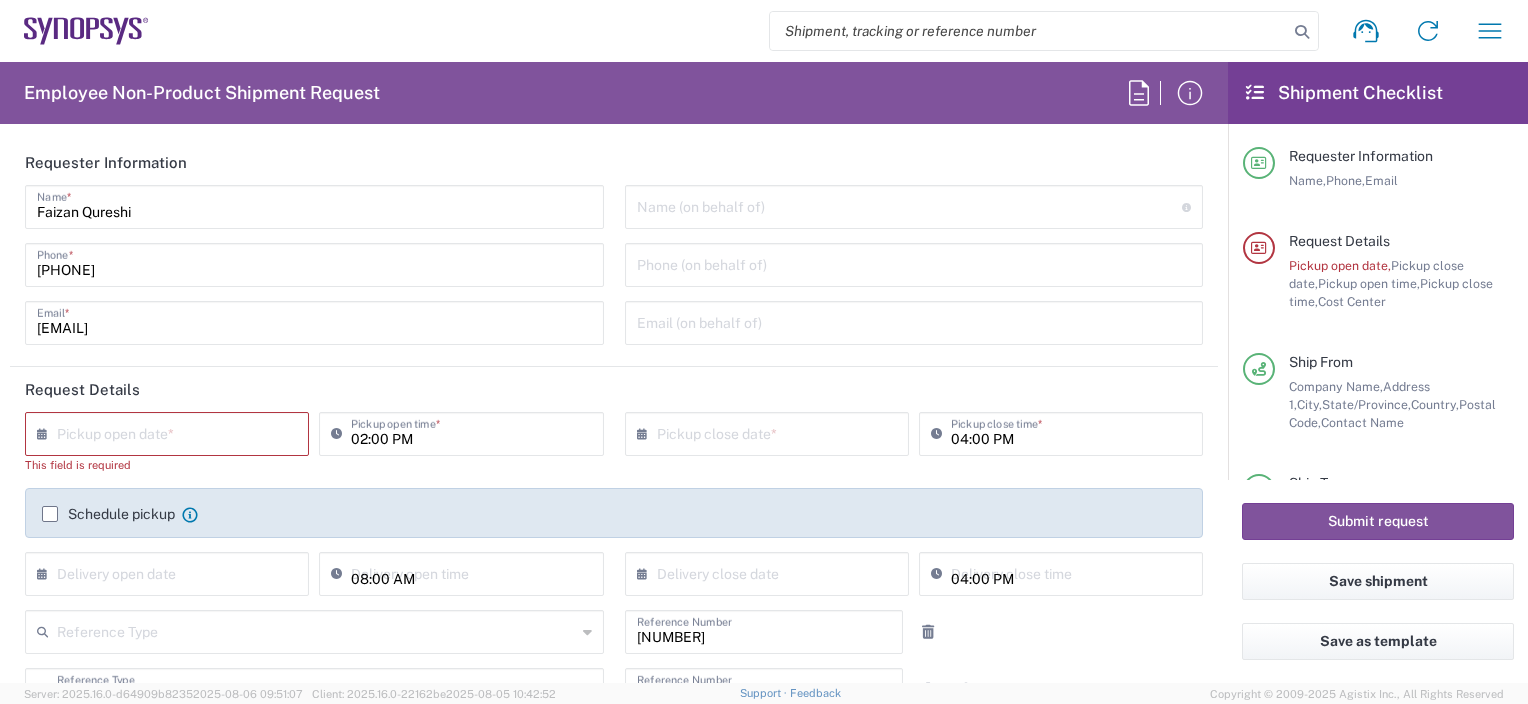click on "faizanq@synopsys.com  Email  *" 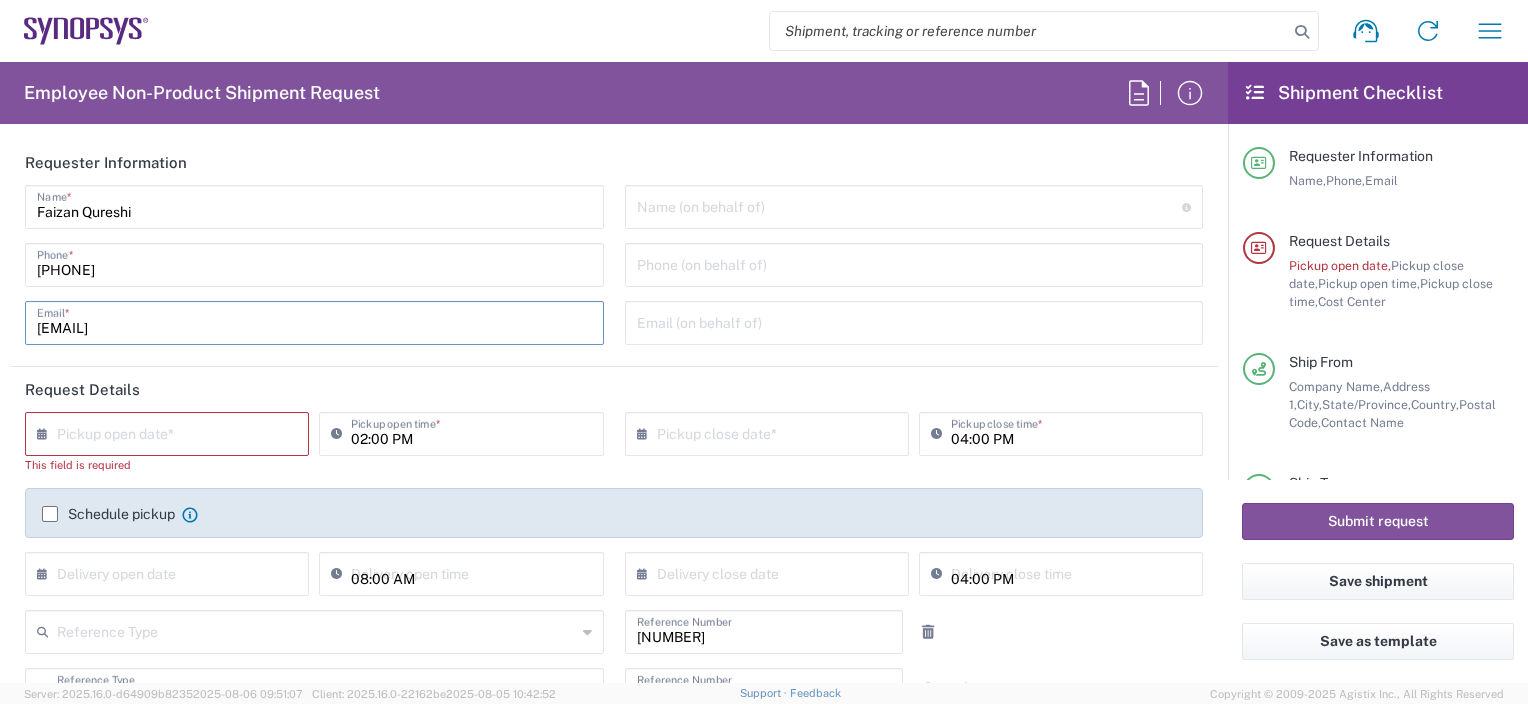 click at bounding box center (171, 432) 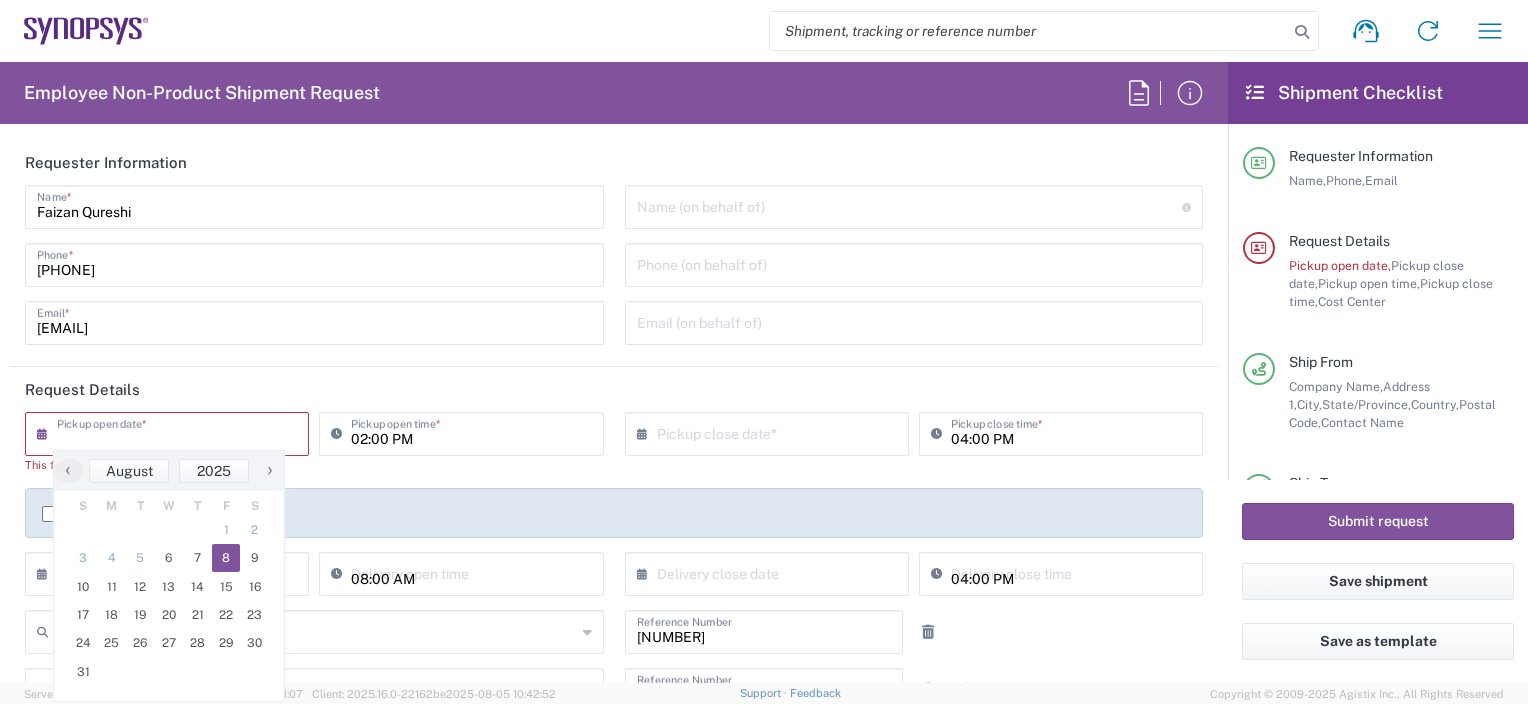 click on "8" 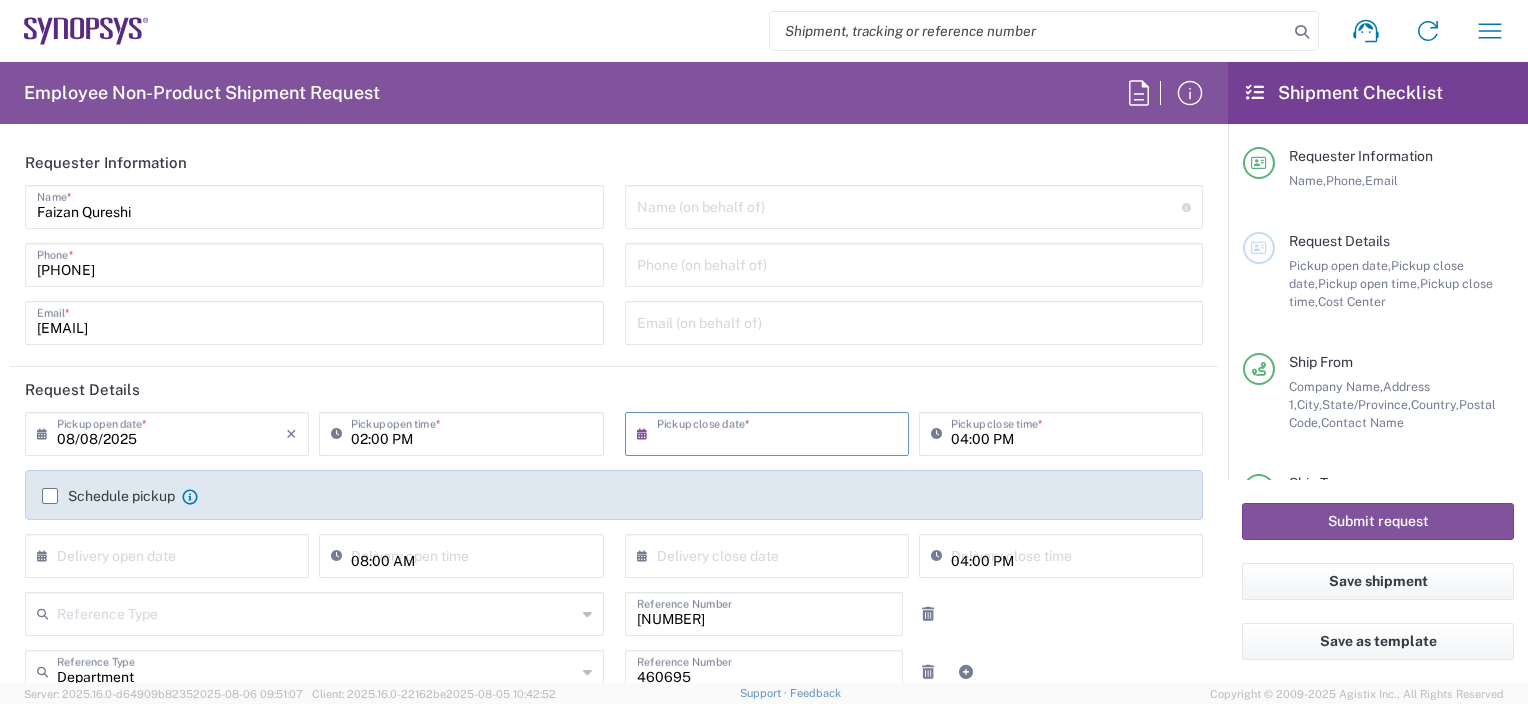click at bounding box center (771, 432) 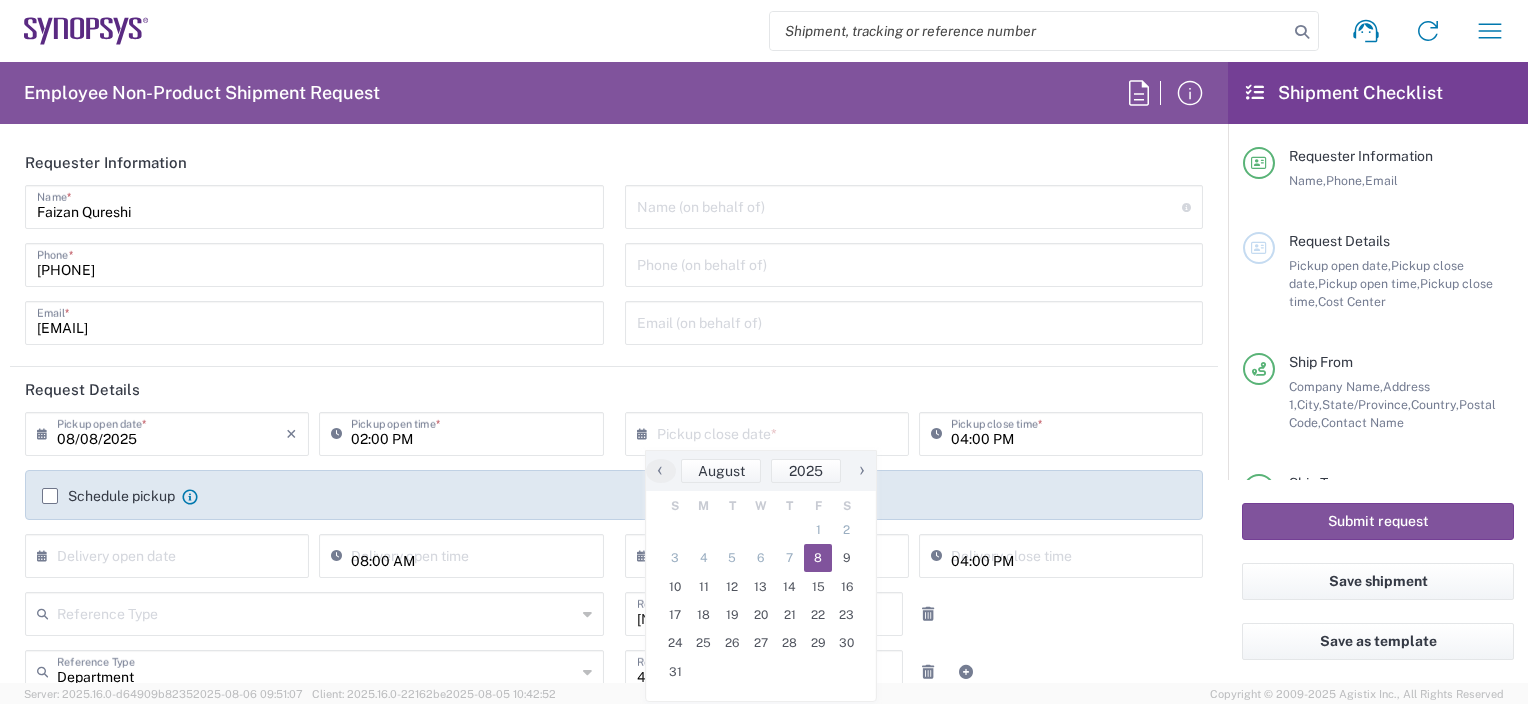 click on "8" 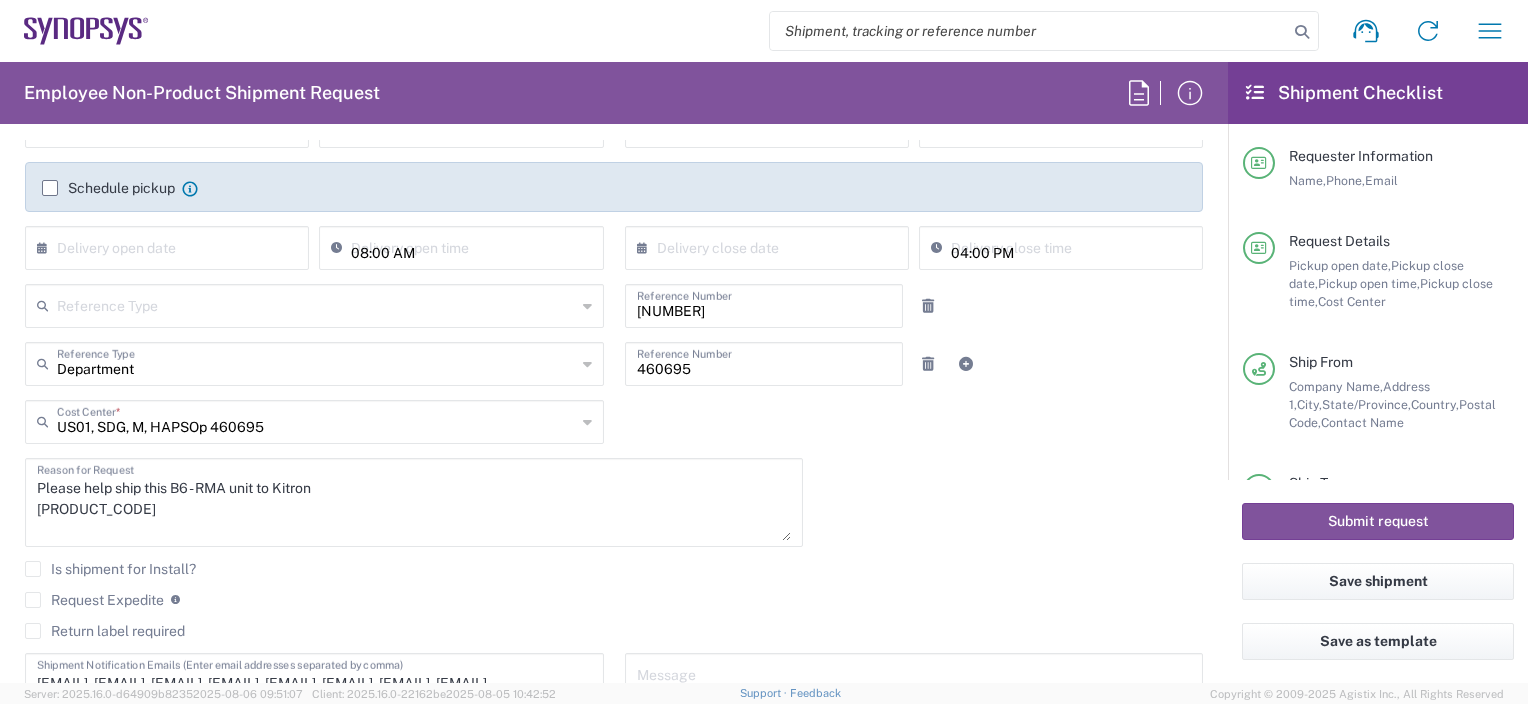 scroll, scrollTop: 400, scrollLeft: 0, axis: vertical 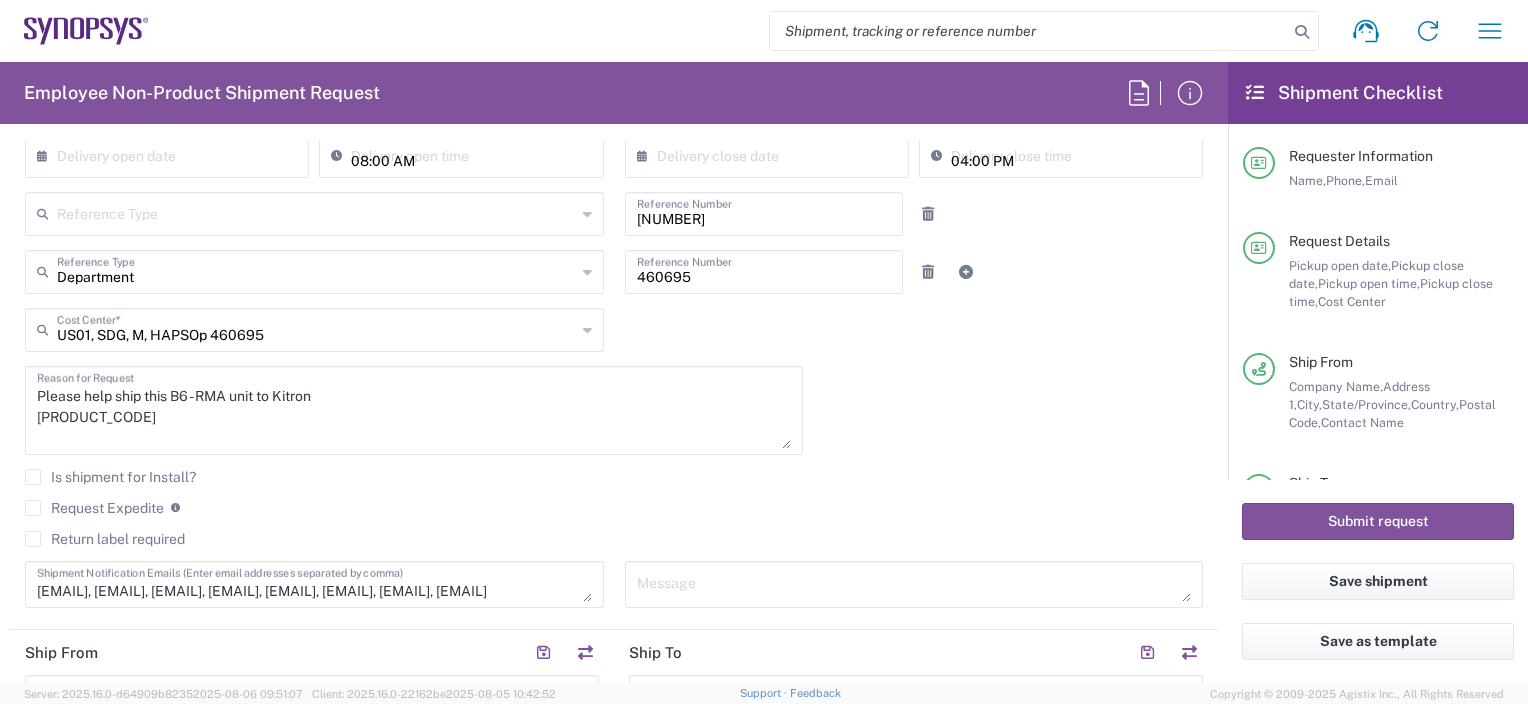 click on "Please help ship this B6 - RMA unit to Kitron
K141965" at bounding box center (414, 410) 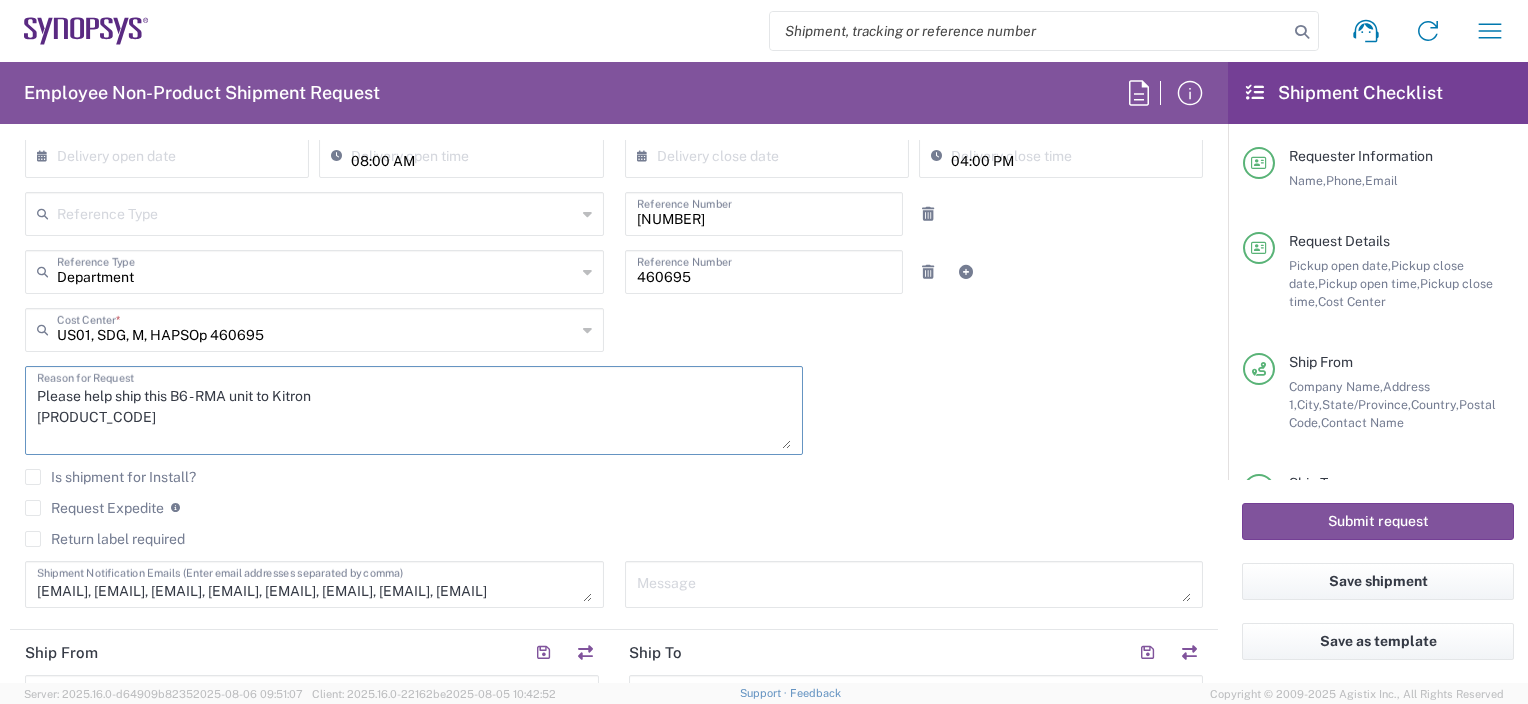 drag, startPoint x: 105, startPoint y: 416, endPoint x: 26, endPoint y: 412, distance: 79.101204 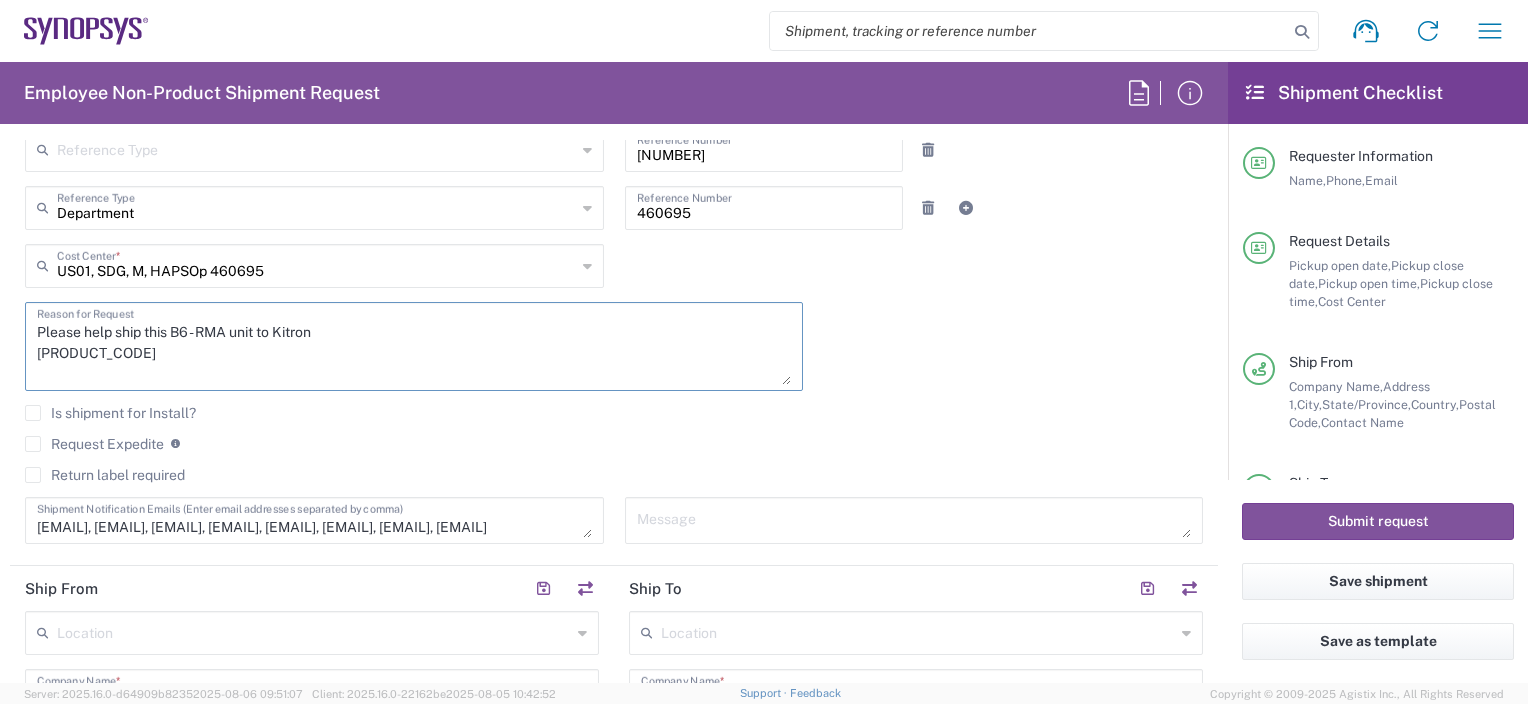 scroll, scrollTop: 400, scrollLeft: 0, axis: vertical 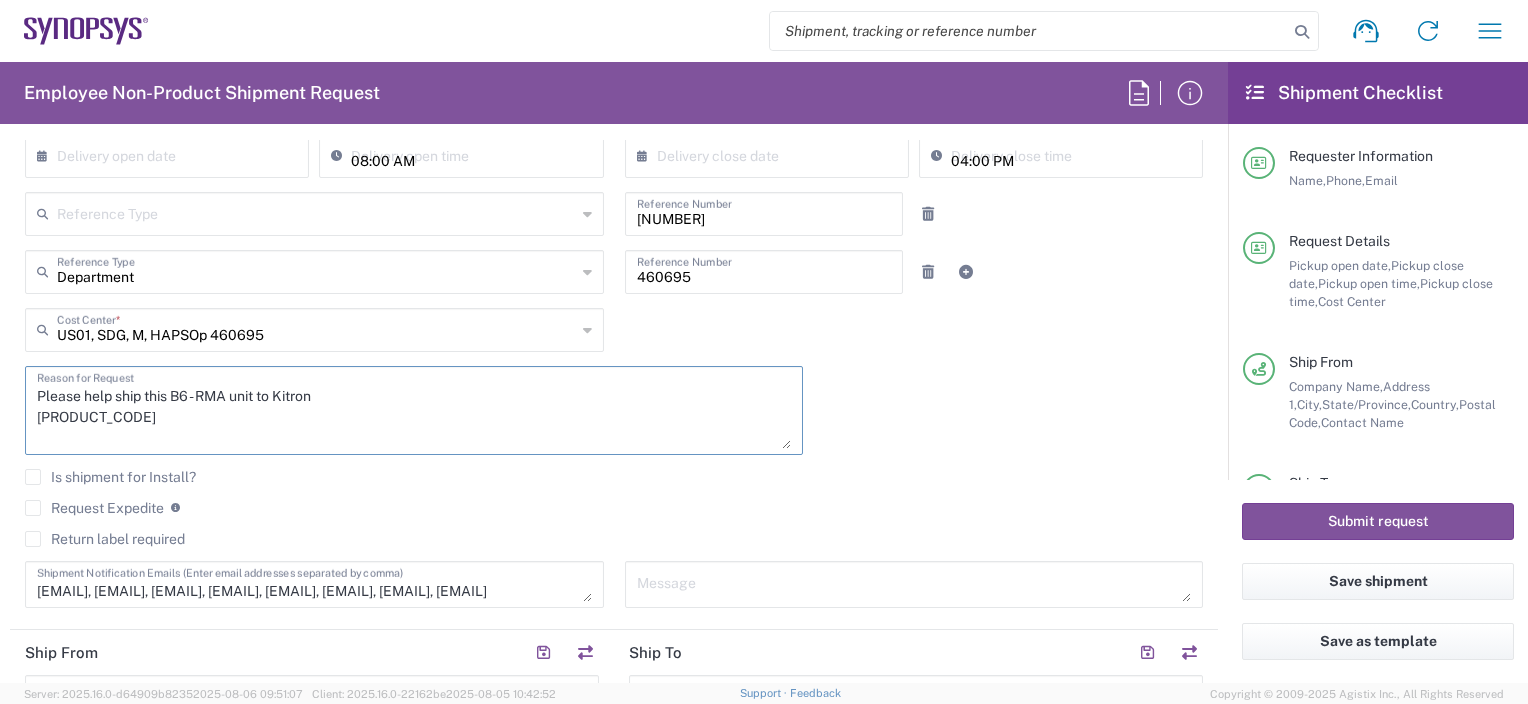 type on "Please help ship this B6 - RMA unit to Kitron
K133194" 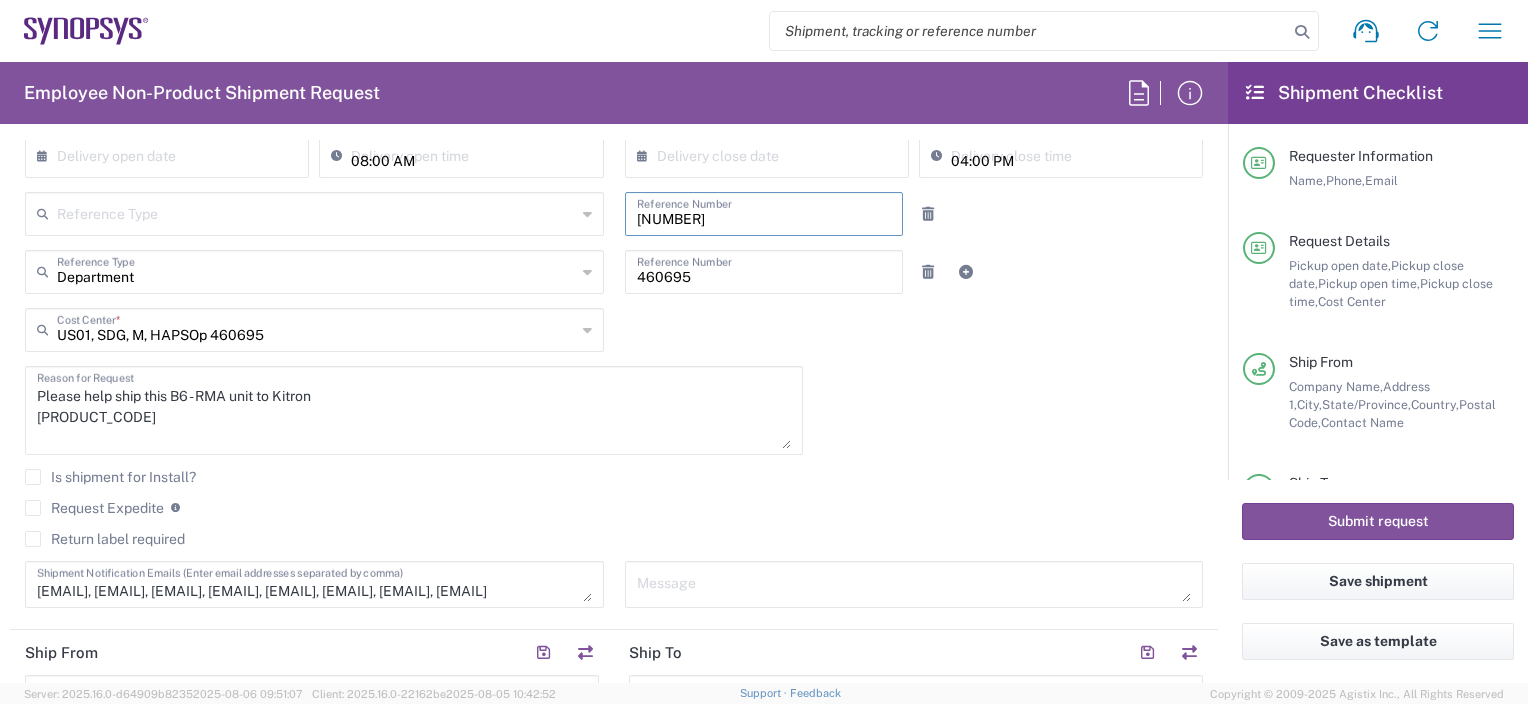 drag, startPoint x: 735, startPoint y: 217, endPoint x: 410, endPoint y: 216, distance: 325.00153 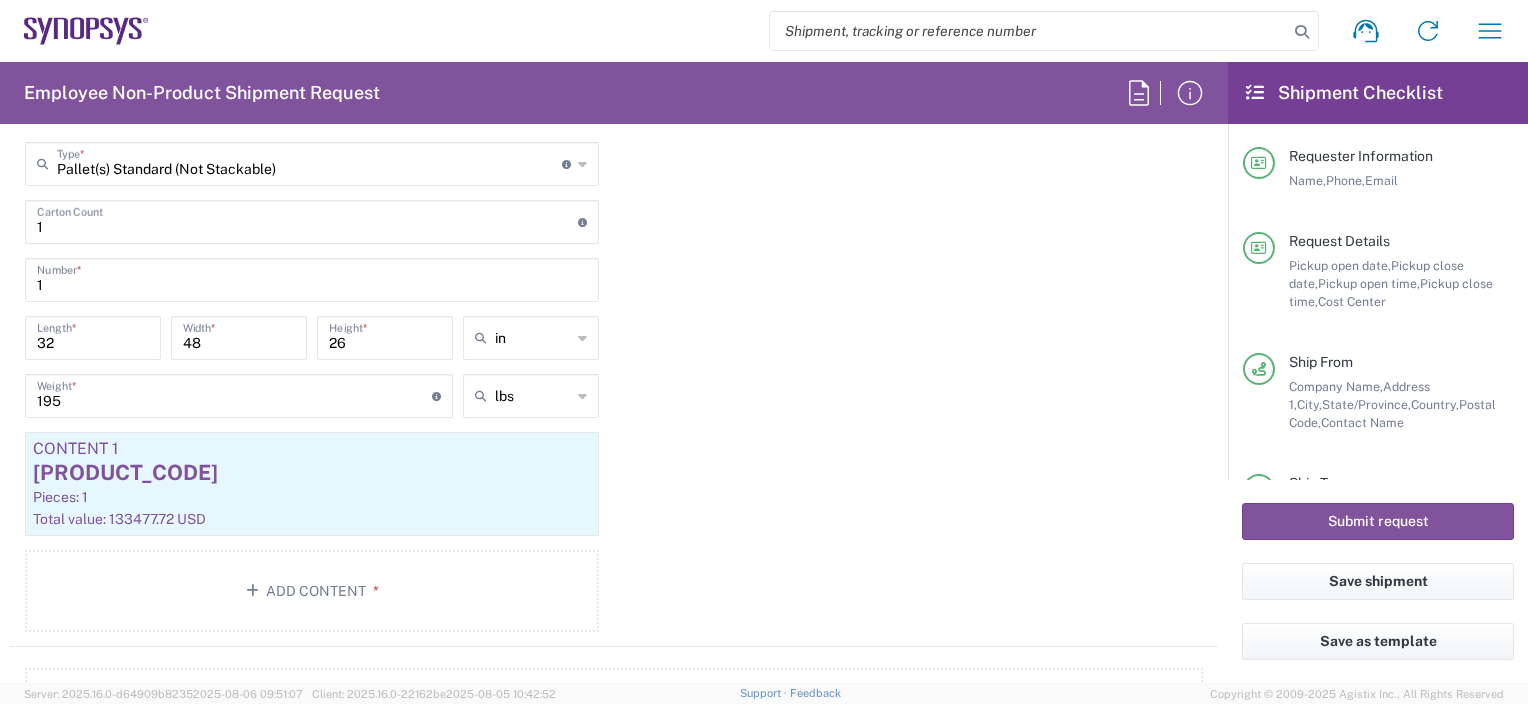 scroll, scrollTop: 1900, scrollLeft: 0, axis: vertical 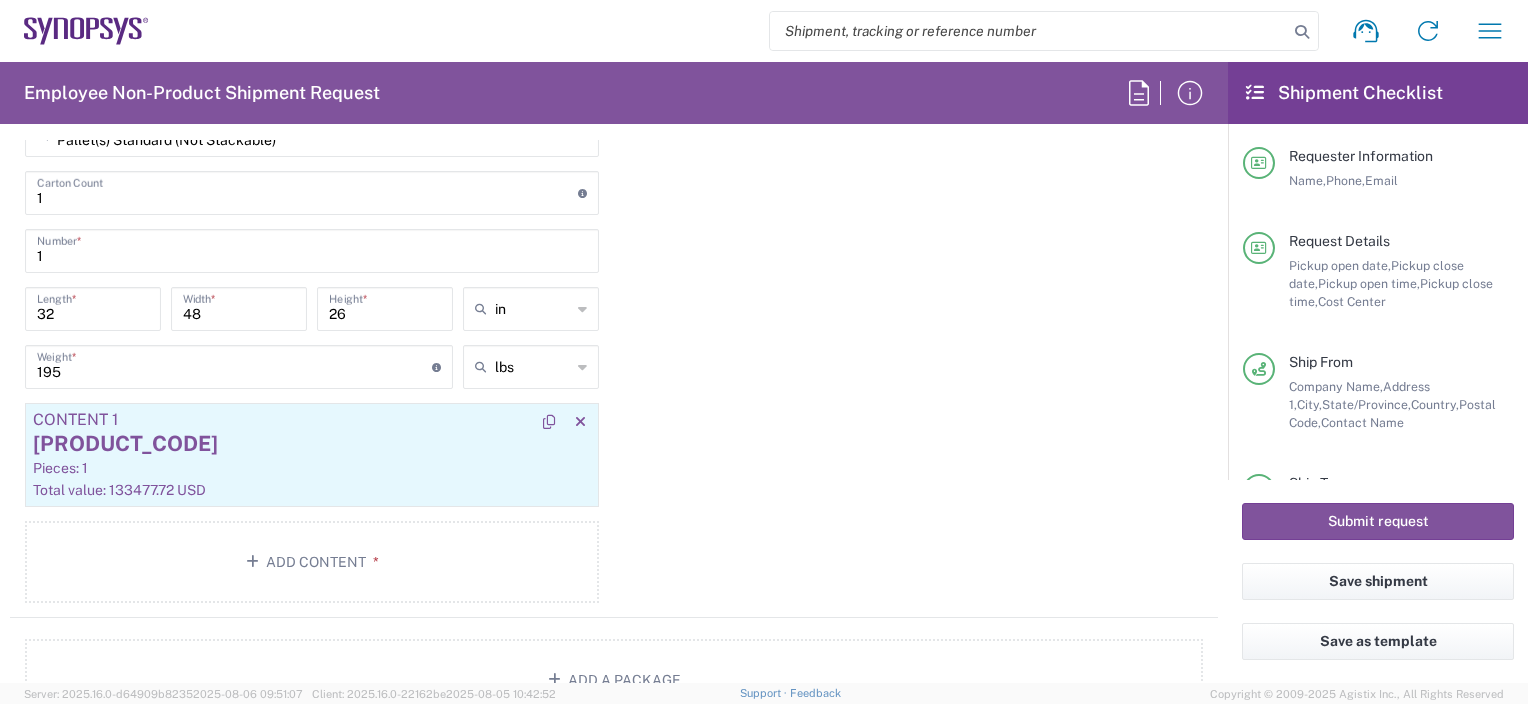 type 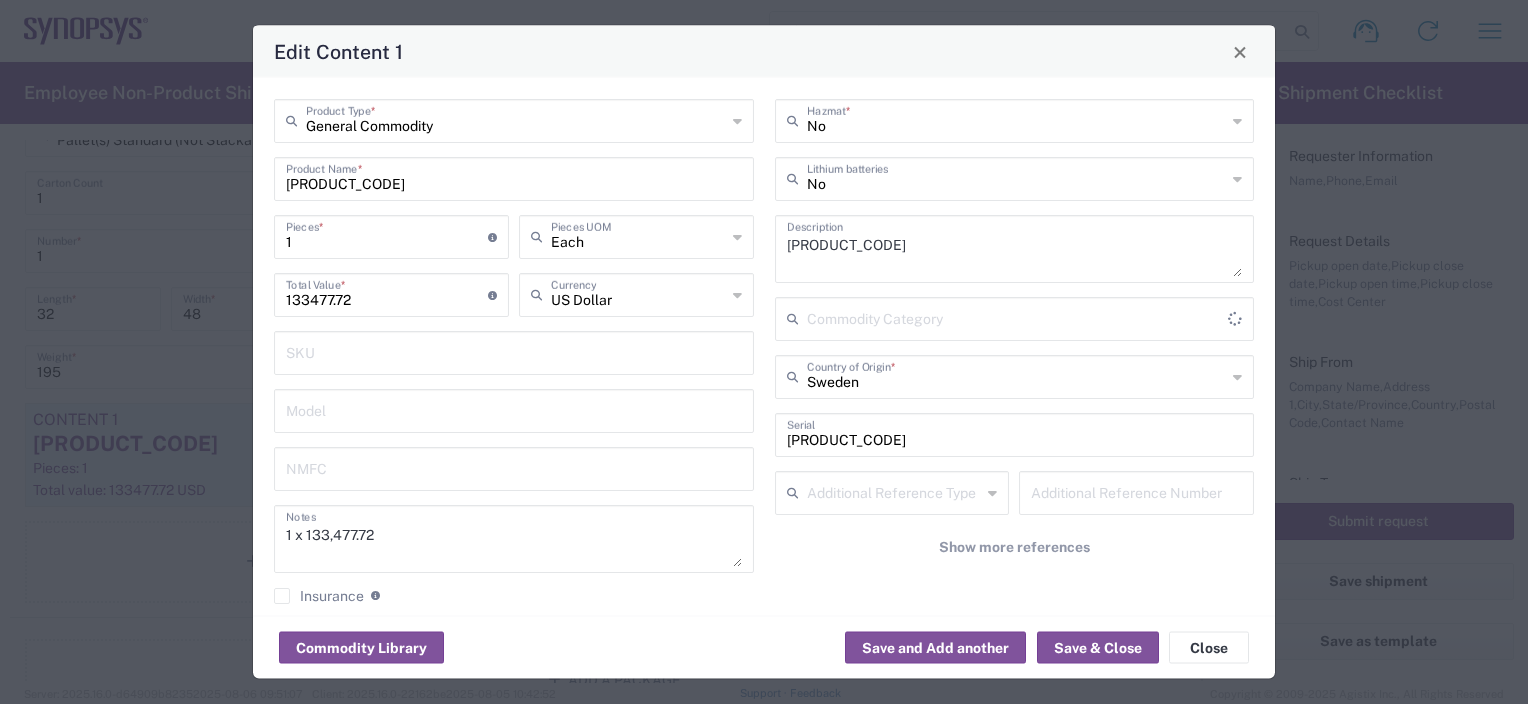 type on "BIS" 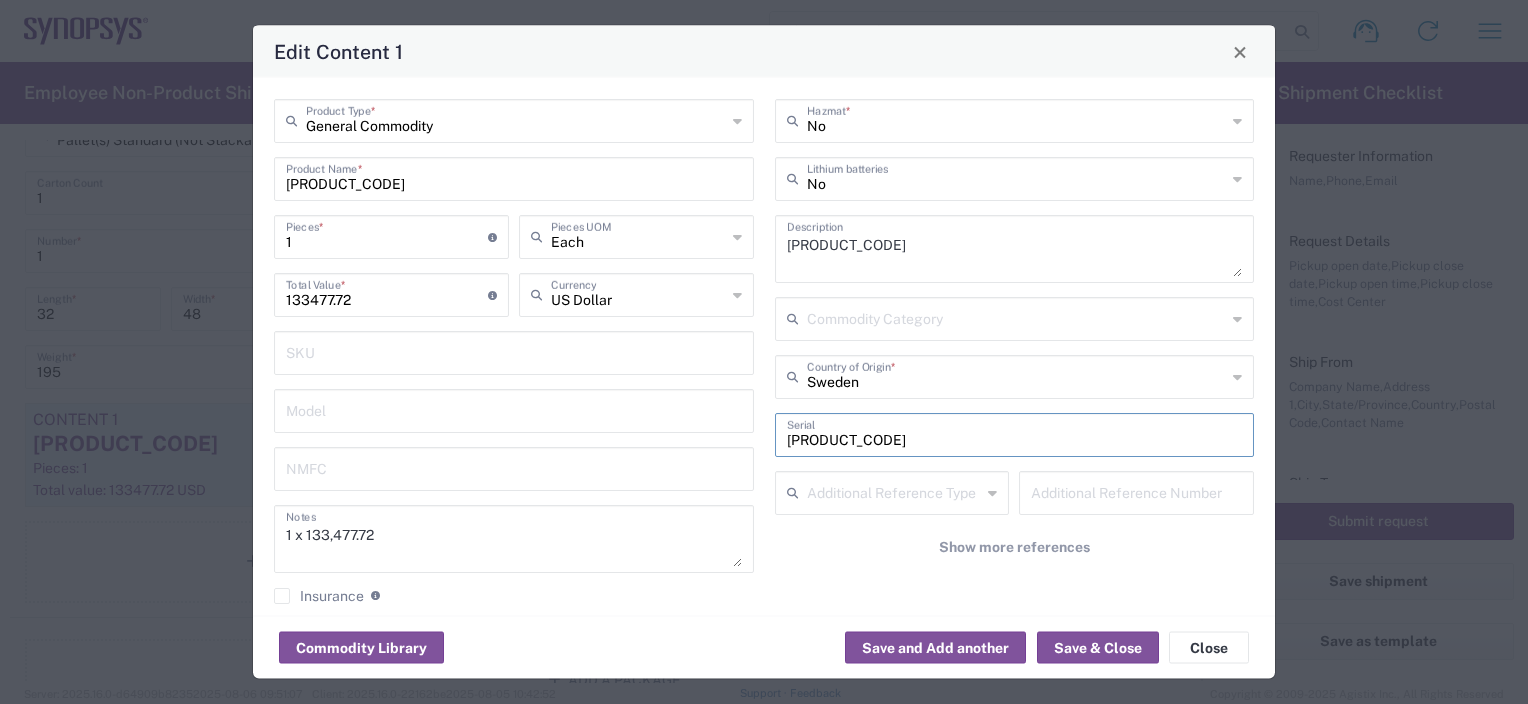drag, startPoint x: 873, startPoint y: 432, endPoint x: 628, endPoint y: 432, distance: 245 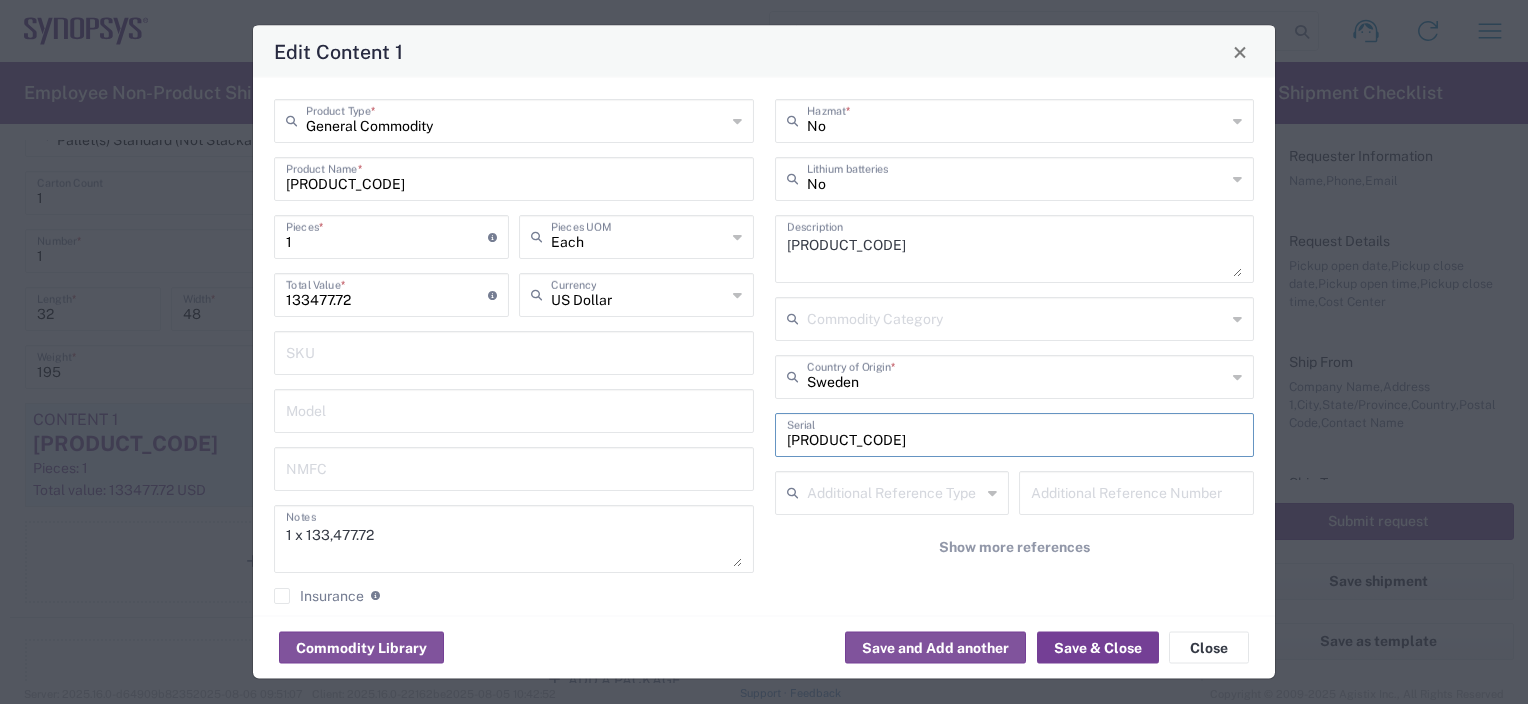 type on "K133194" 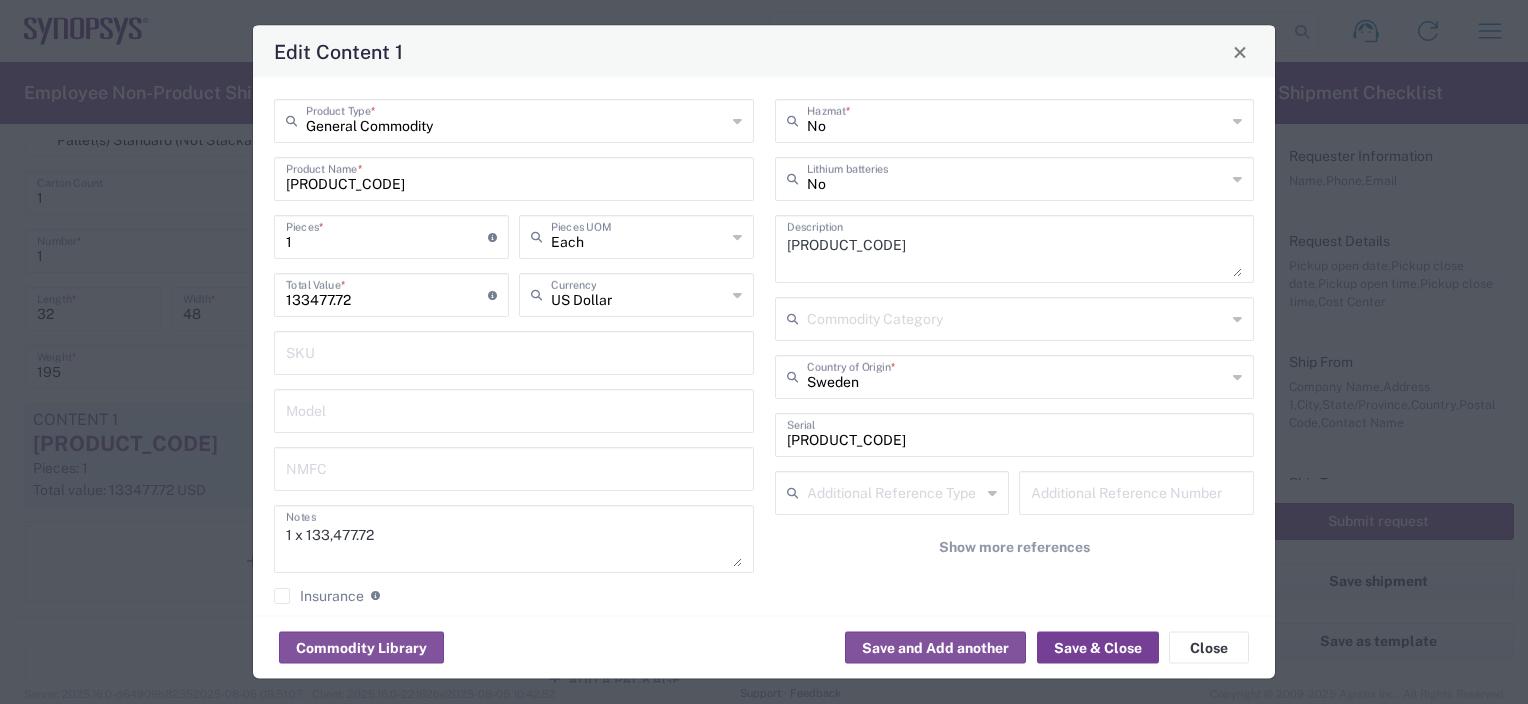 click on "Save & Close" 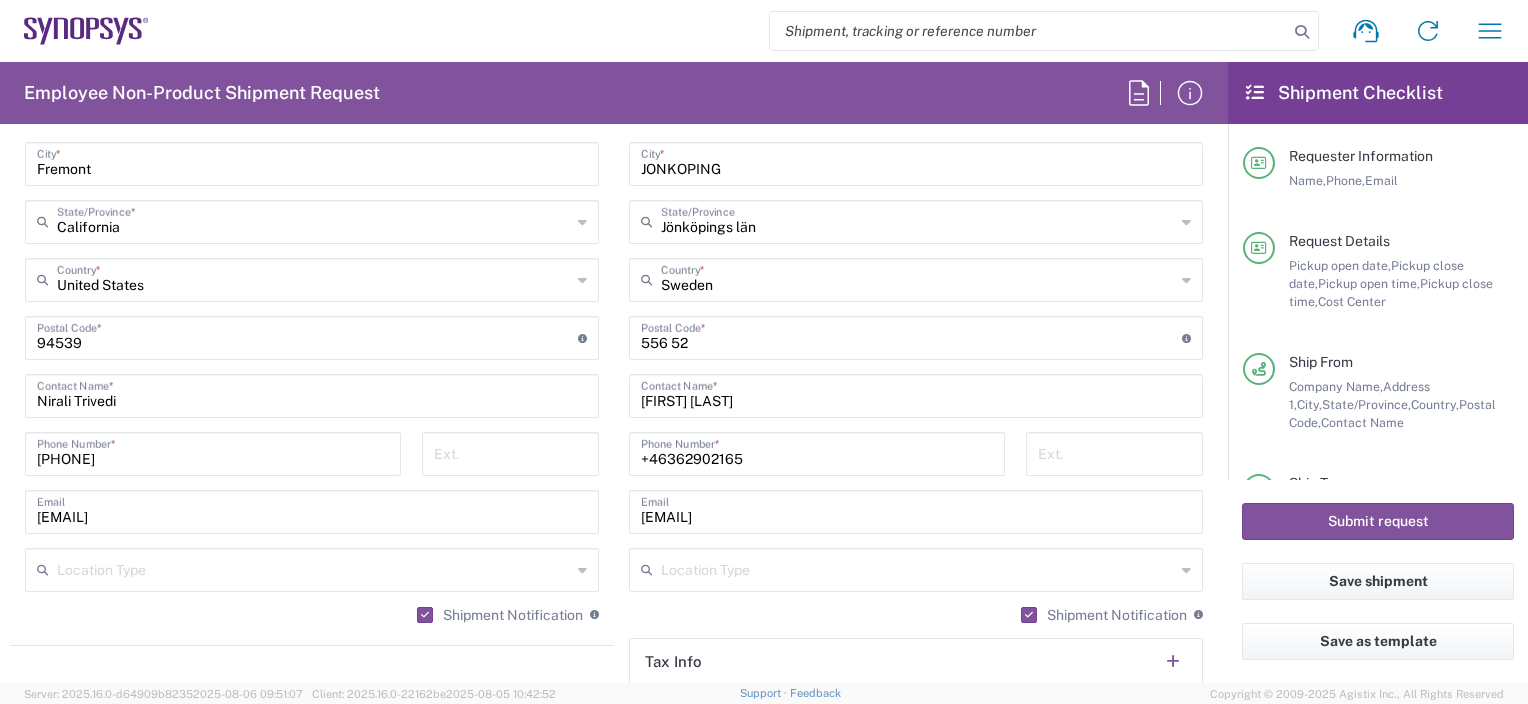 scroll, scrollTop: 1200, scrollLeft: 0, axis: vertical 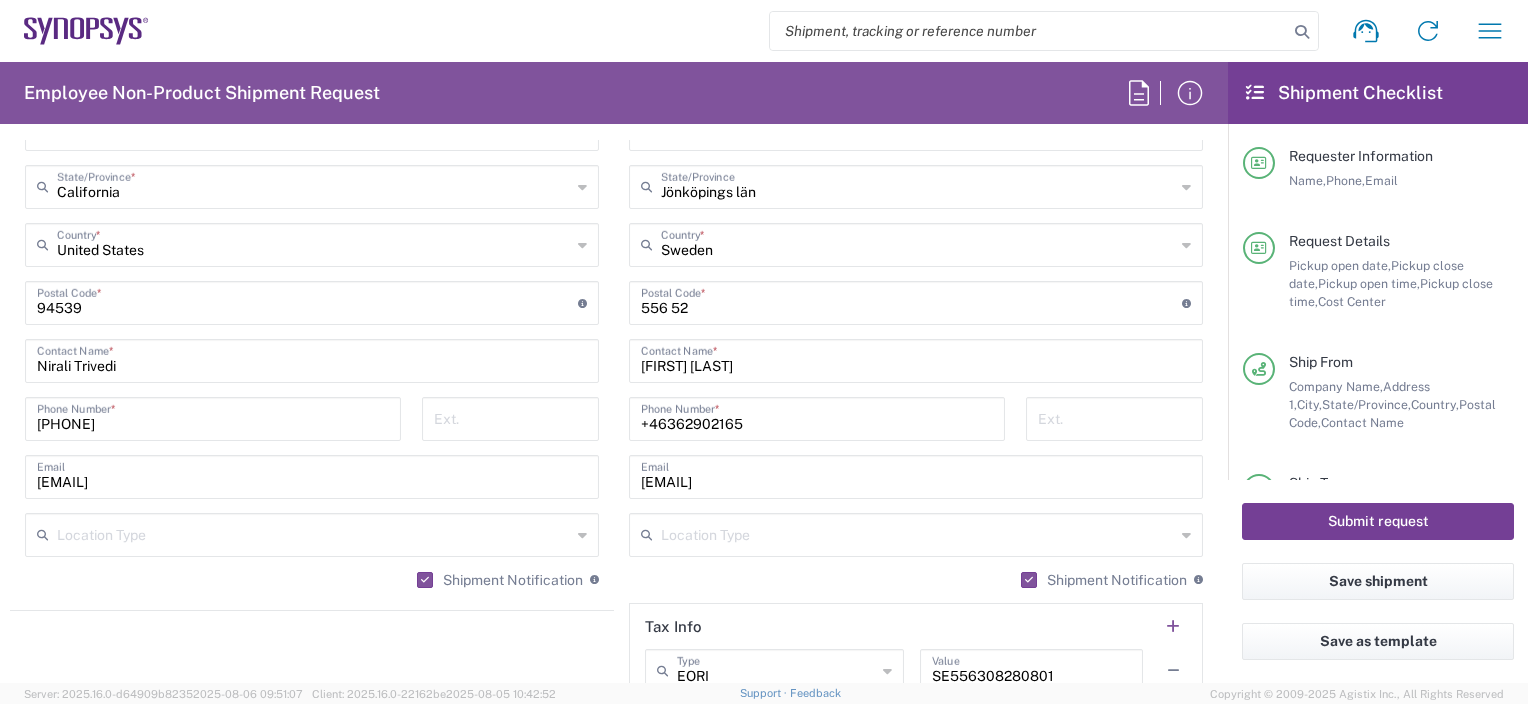click on "Submit request" 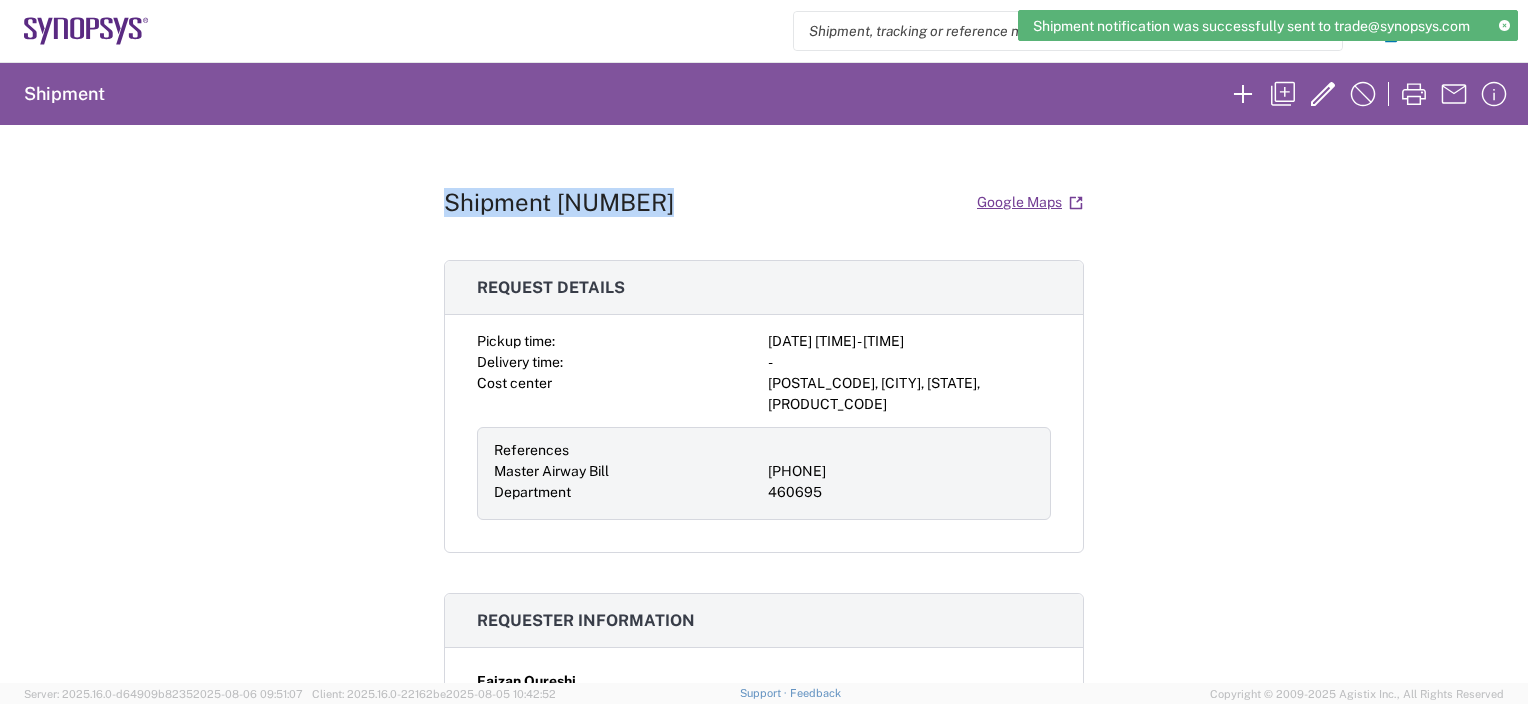 drag, startPoint x: 664, startPoint y: 197, endPoint x: 428, endPoint y: 205, distance: 236.13556 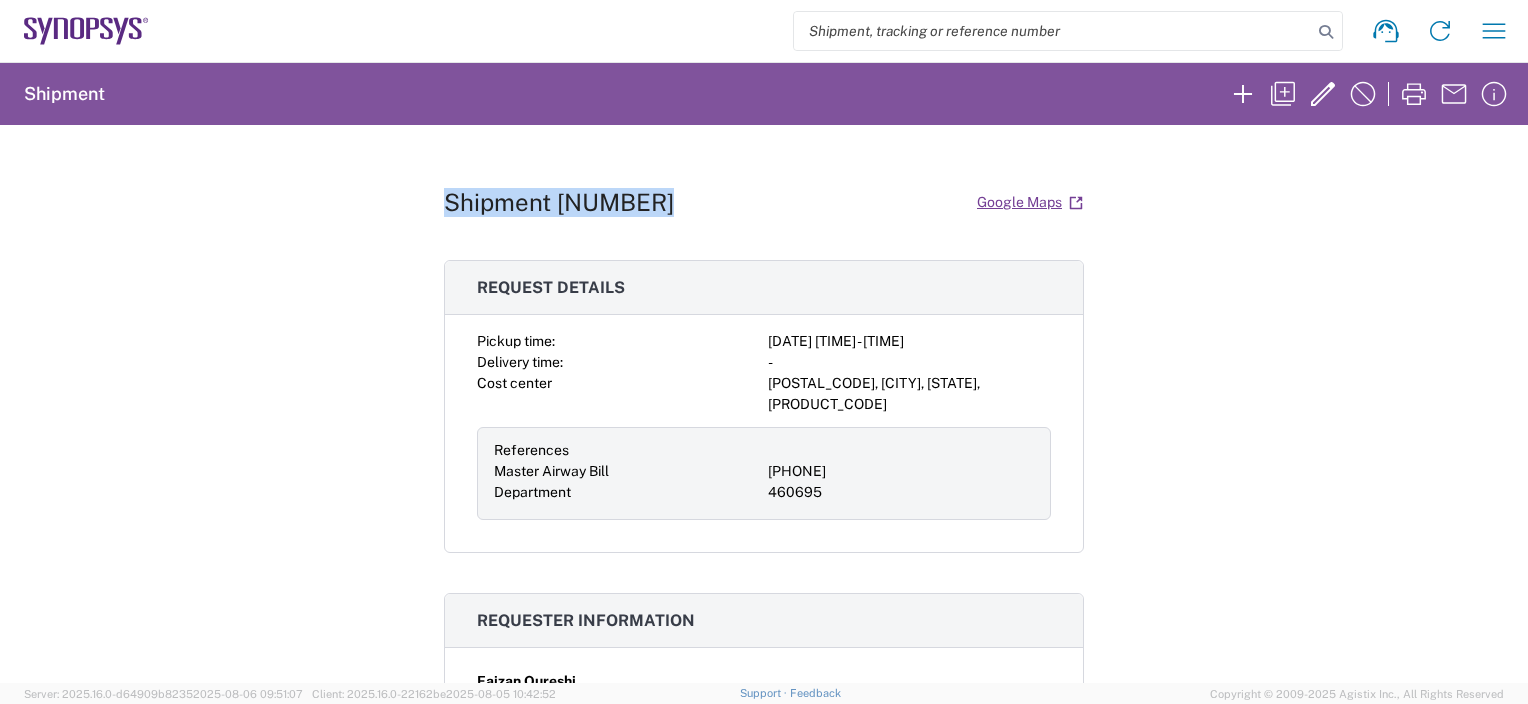 copy on "Shipment 56420917" 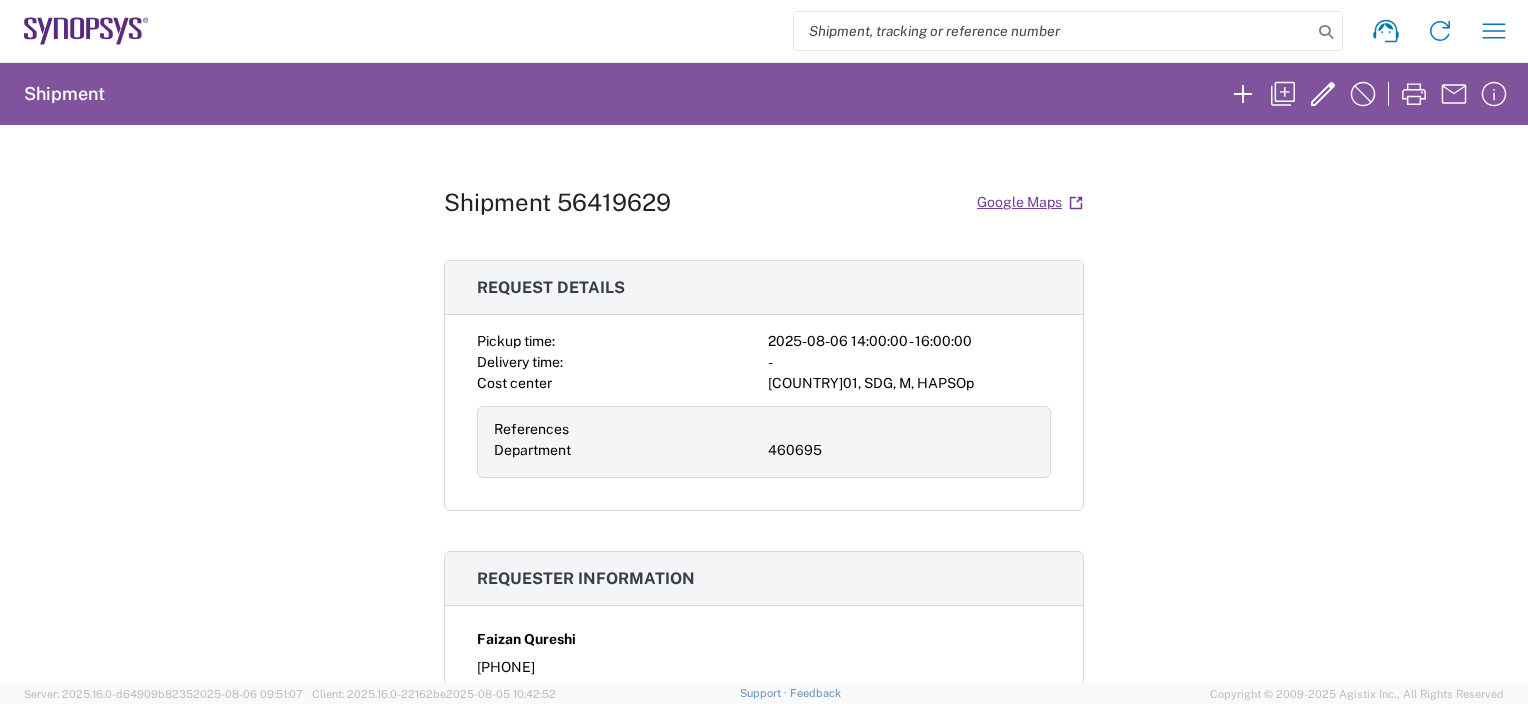 scroll, scrollTop: 0, scrollLeft: 0, axis: both 